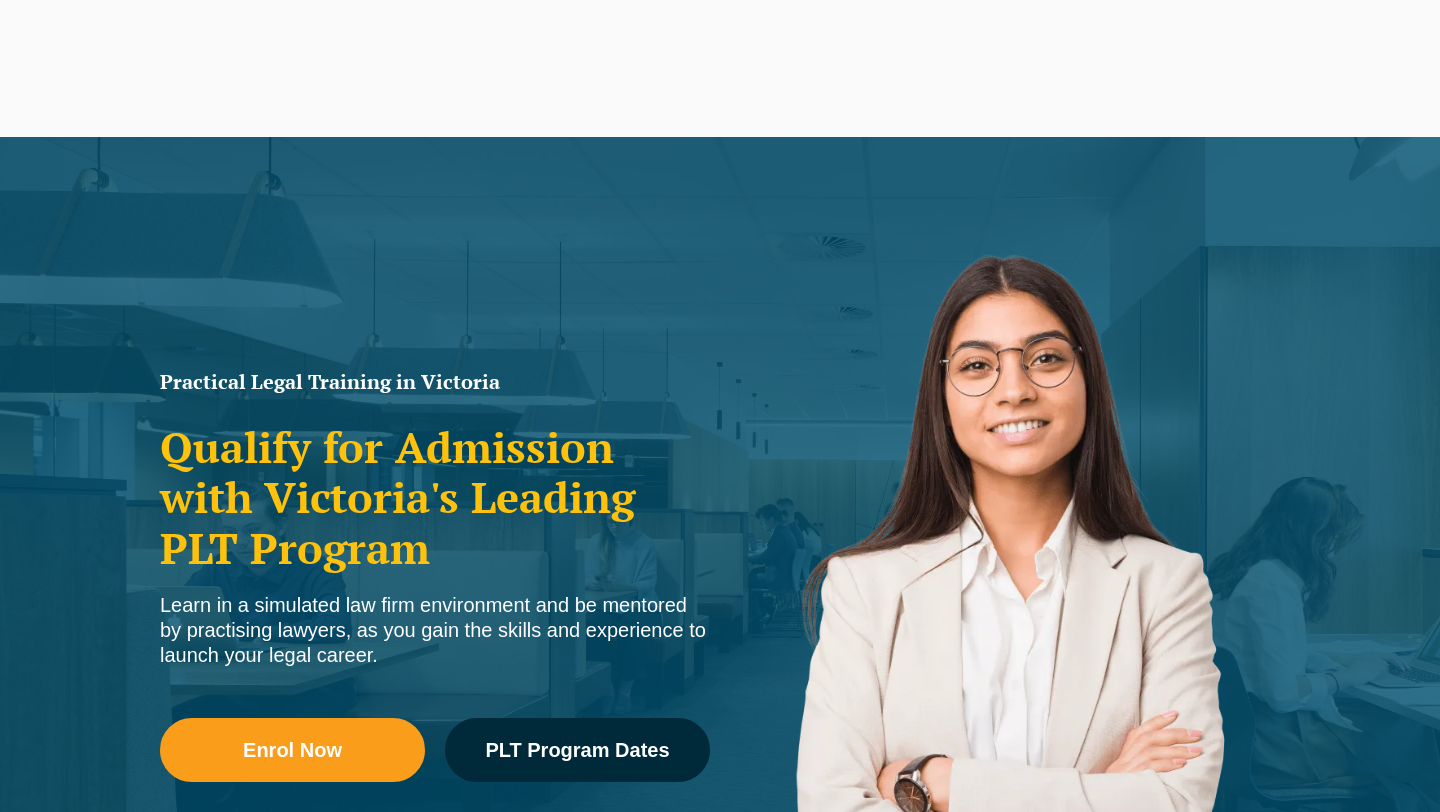scroll, scrollTop: 0, scrollLeft: 0, axis: both 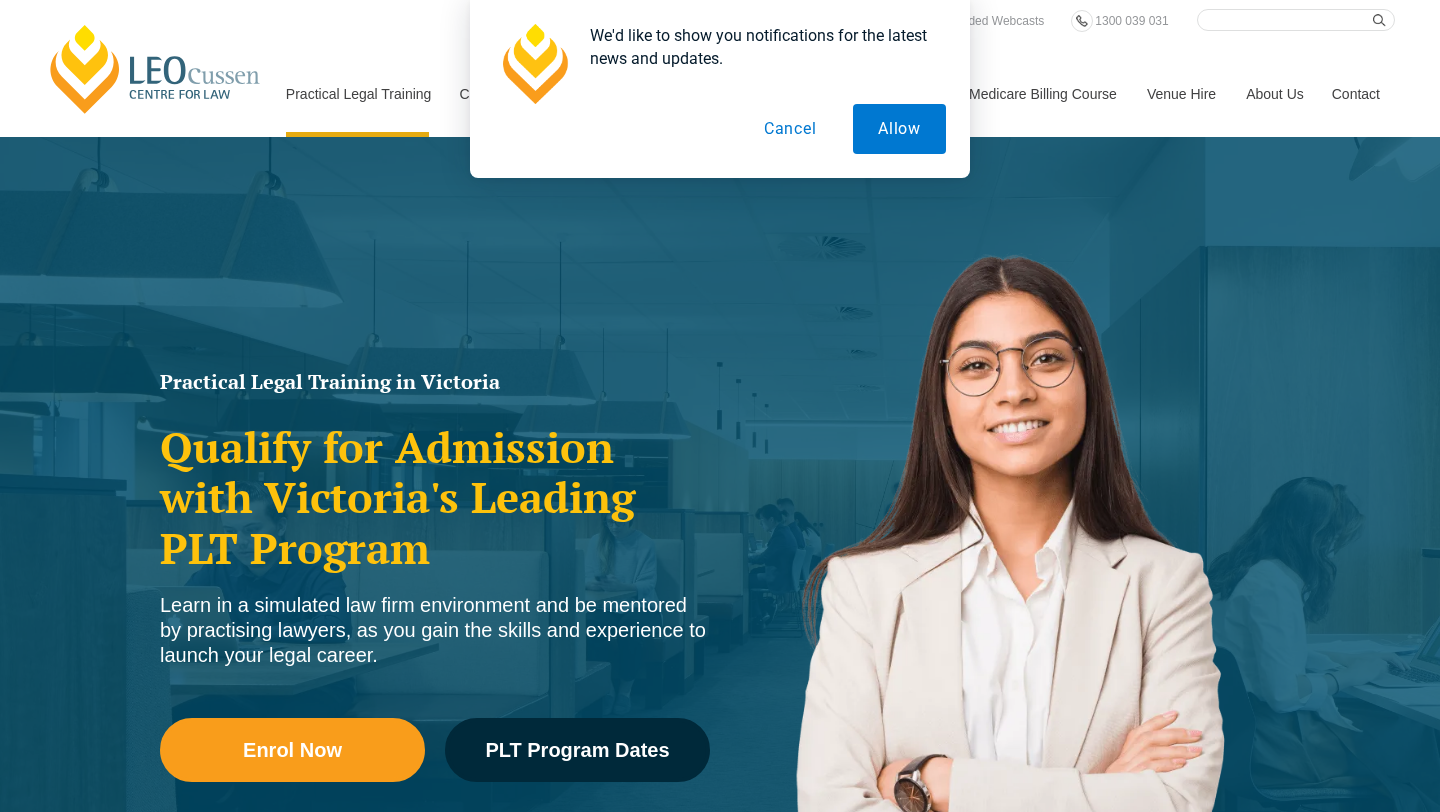 click on "Cancel" at bounding box center [790, 129] 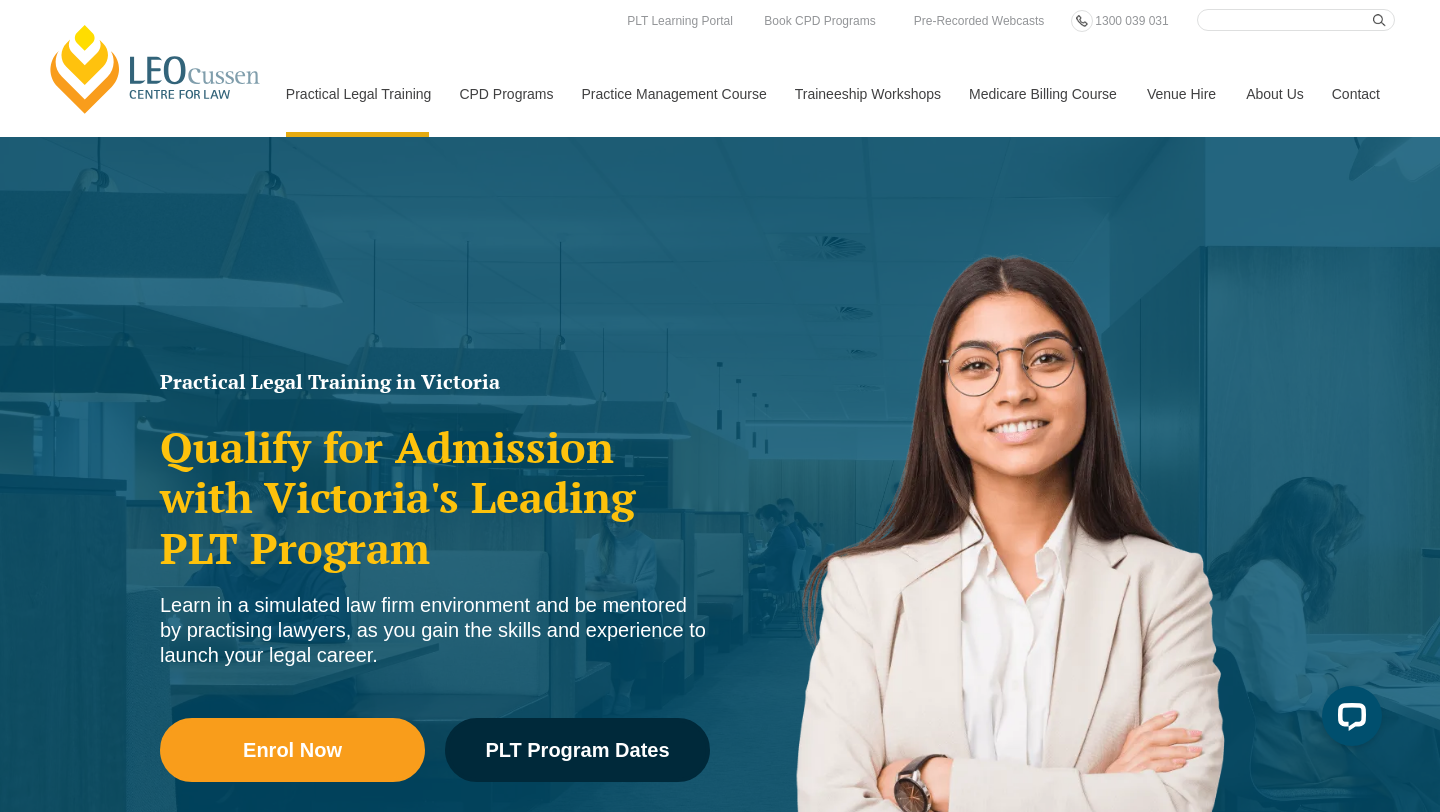 scroll, scrollTop: 0, scrollLeft: 0, axis: both 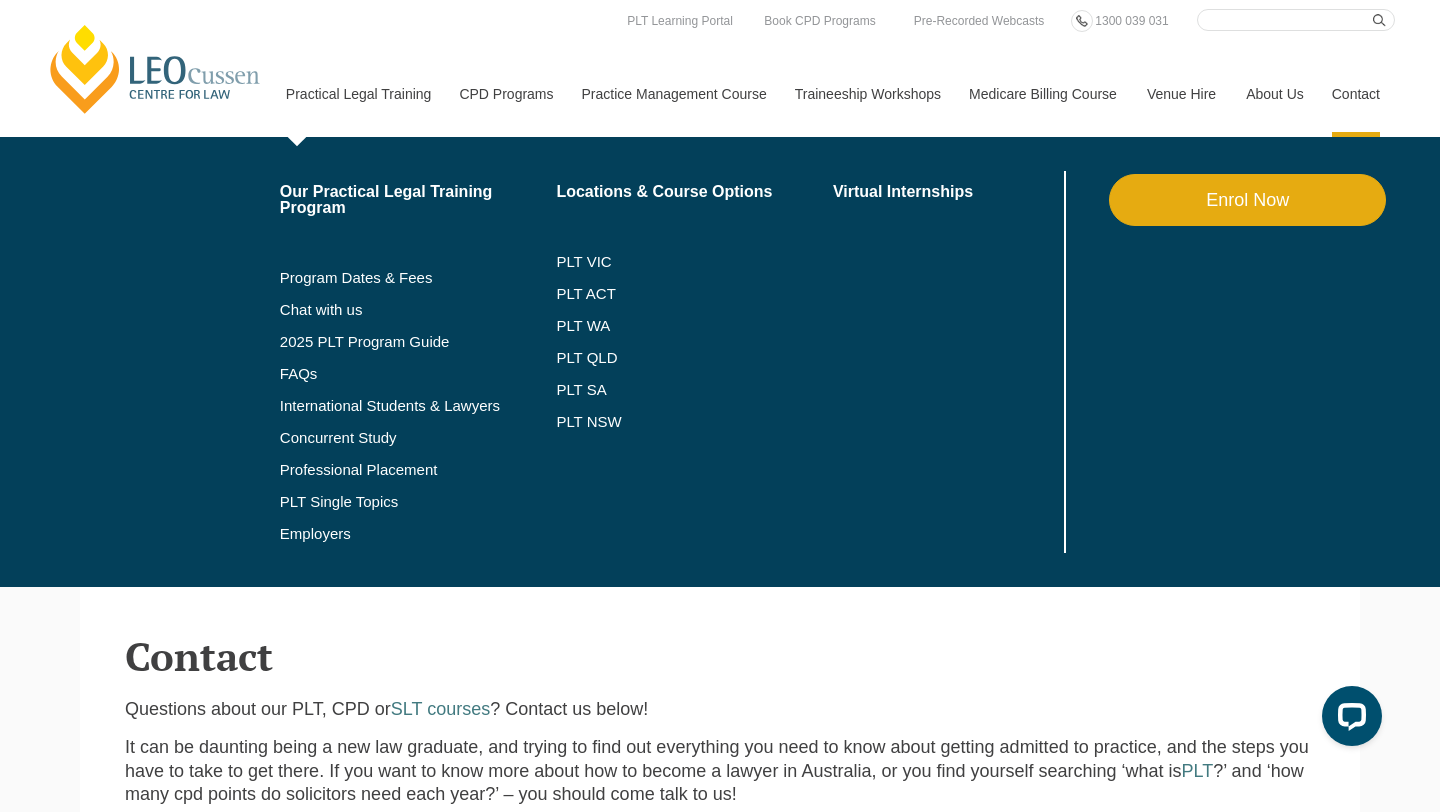 click on "Enrol Now" at bounding box center [1247, 200] 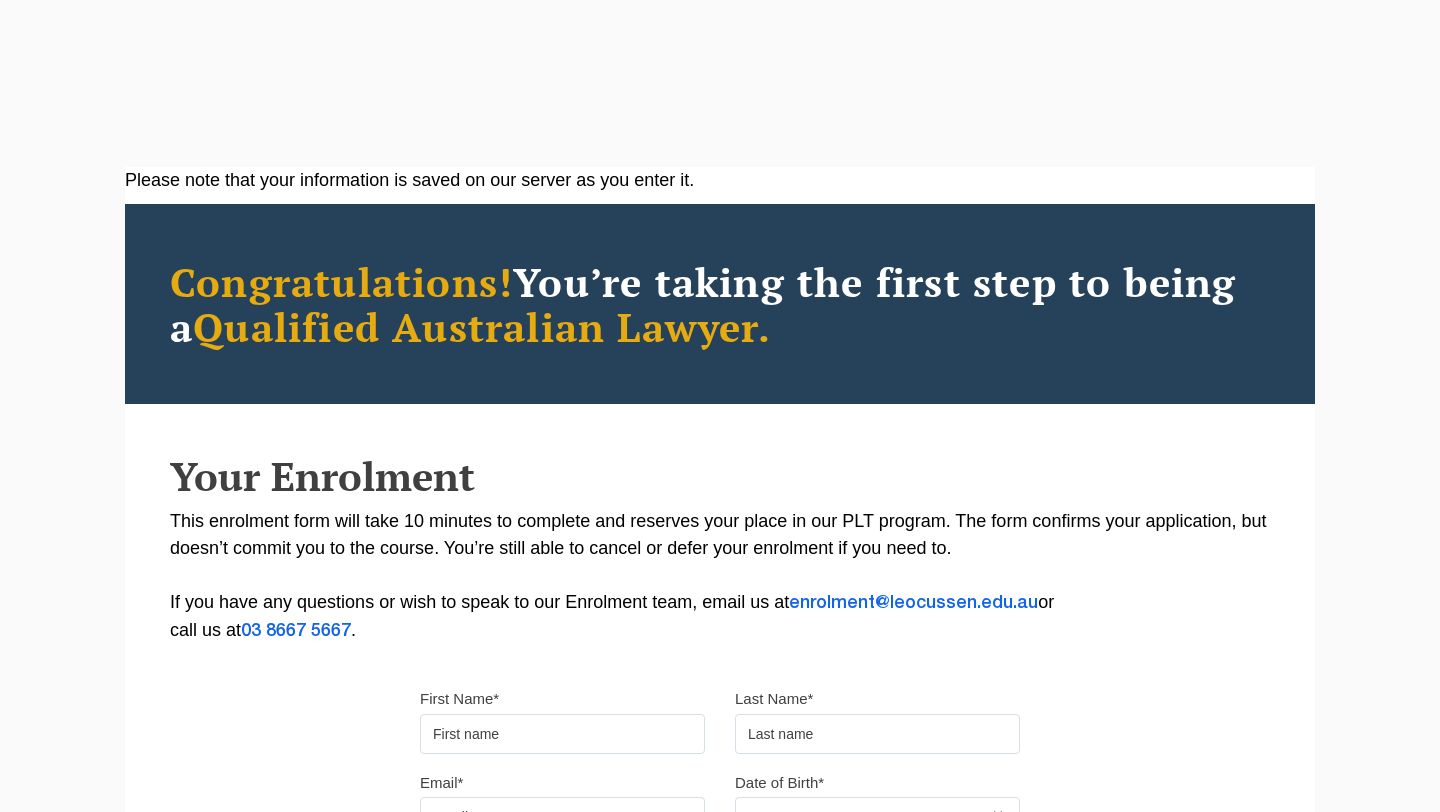 scroll, scrollTop: 0, scrollLeft: 0, axis: both 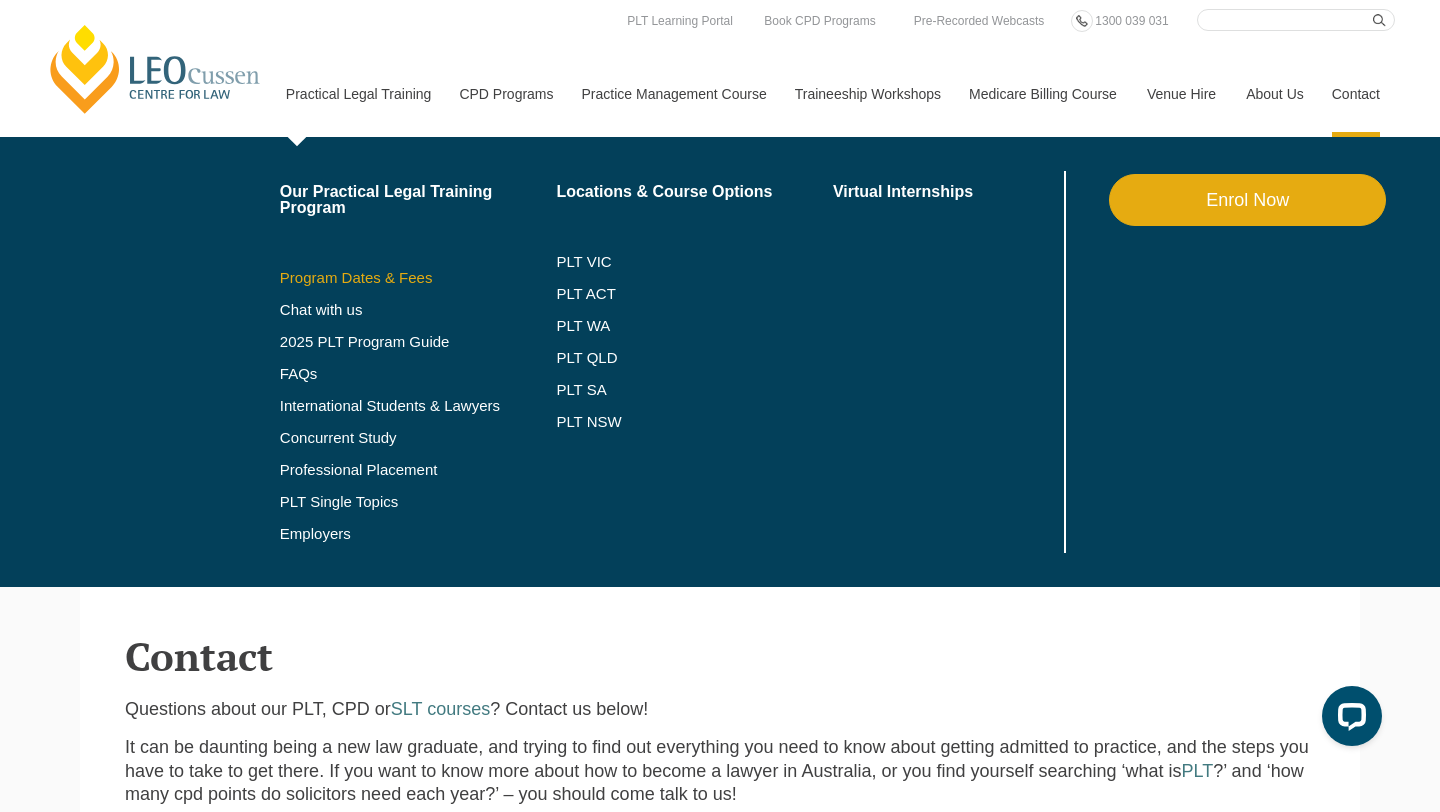 click on "Program Dates & Fees" at bounding box center [418, 278] 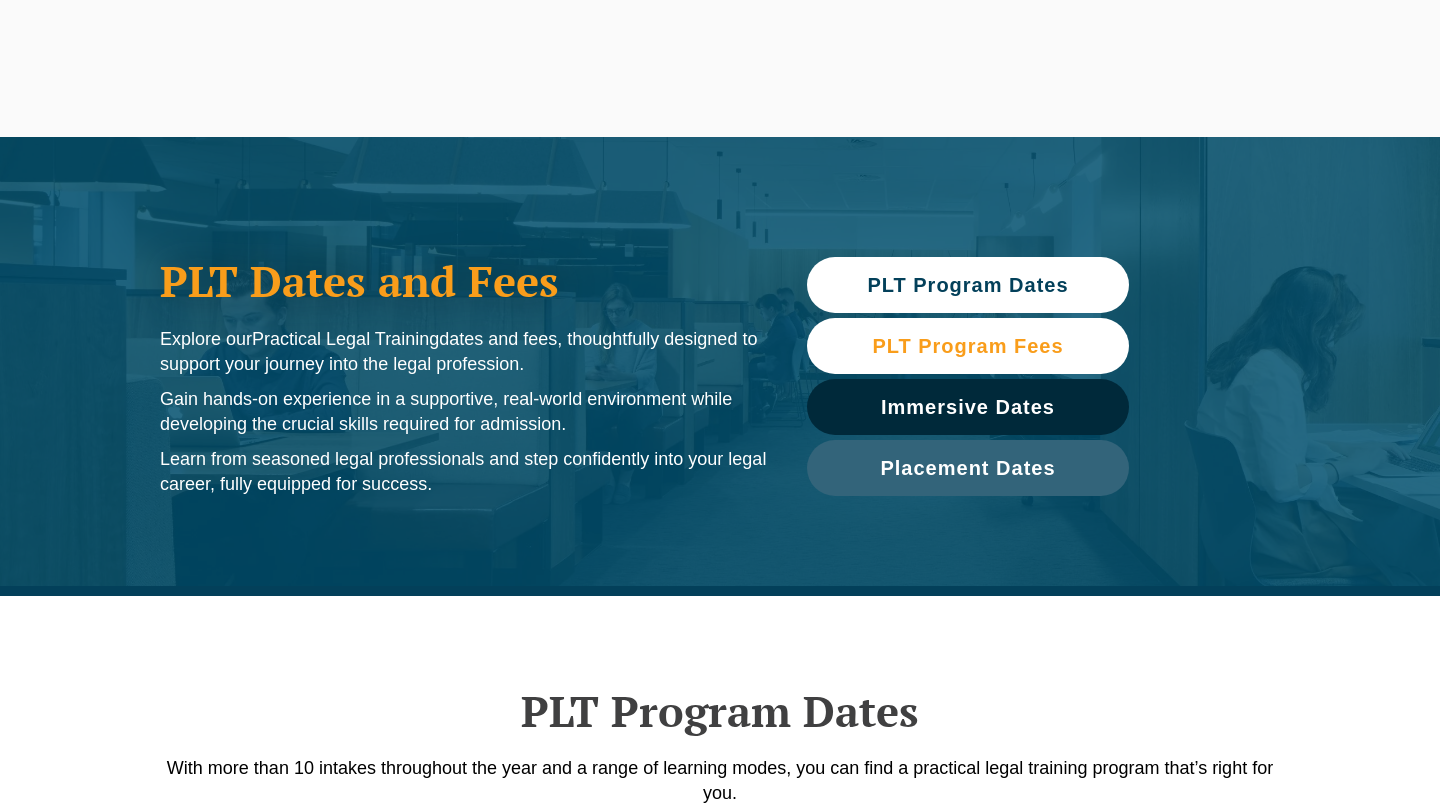 scroll, scrollTop: 0, scrollLeft: 0, axis: both 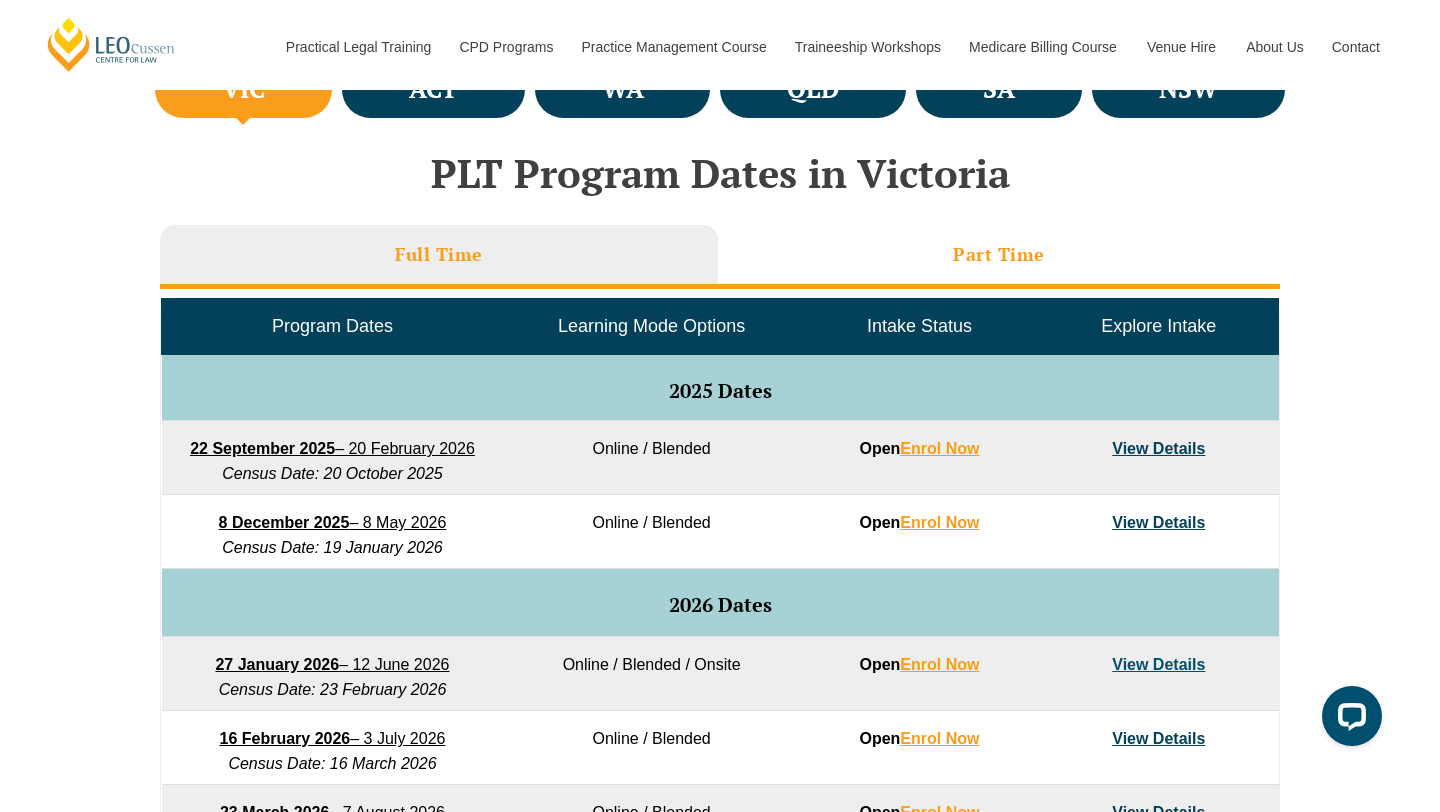 click on "Part Time" at bounding box center (999, 257) 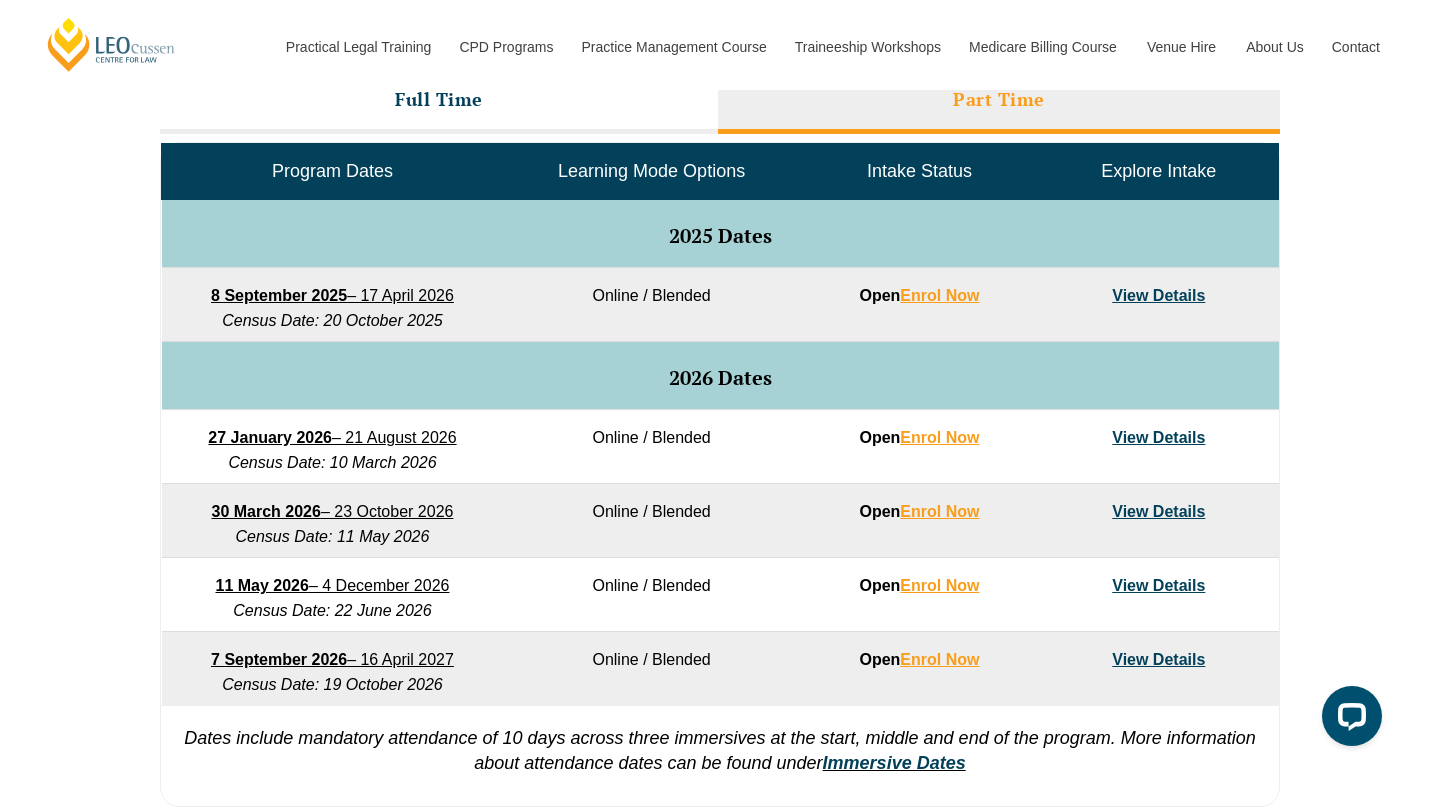 scroll, scrollTop: 936, scrollLeft: 0, axis: vertical 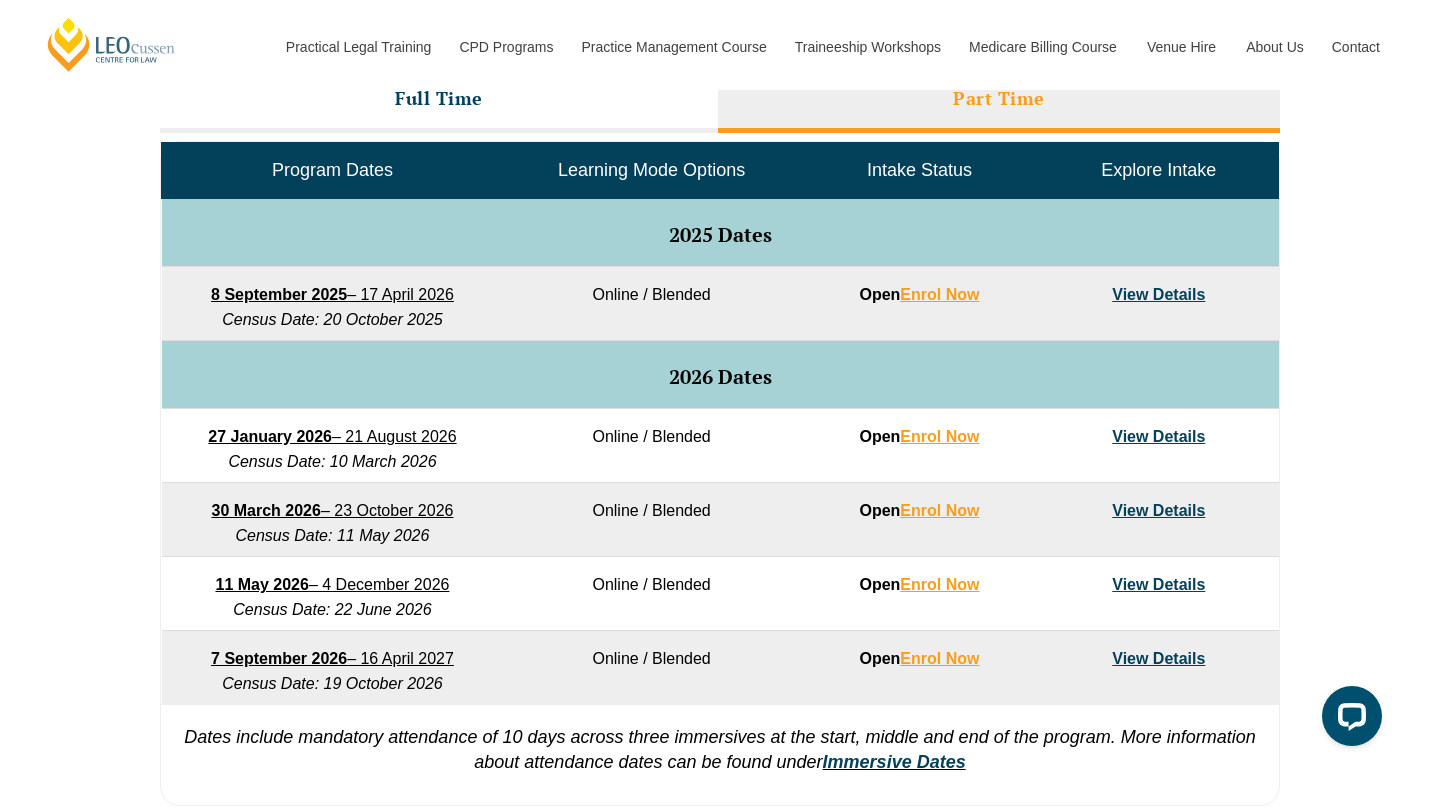 click on "View Details" at bounding box center (1158, 294) 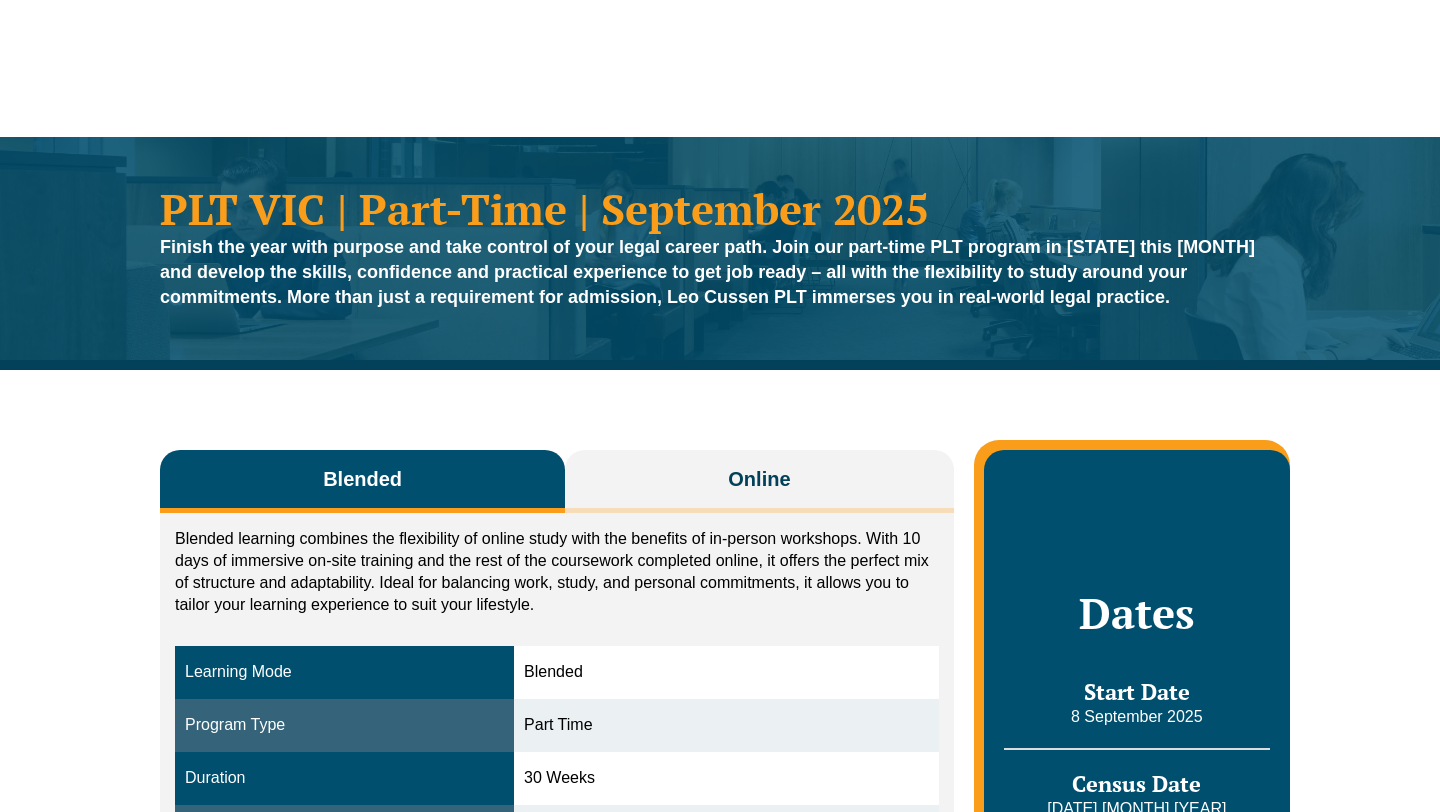 scroll, scrollTop: 335, scrollLeft: 0, axis: vertical 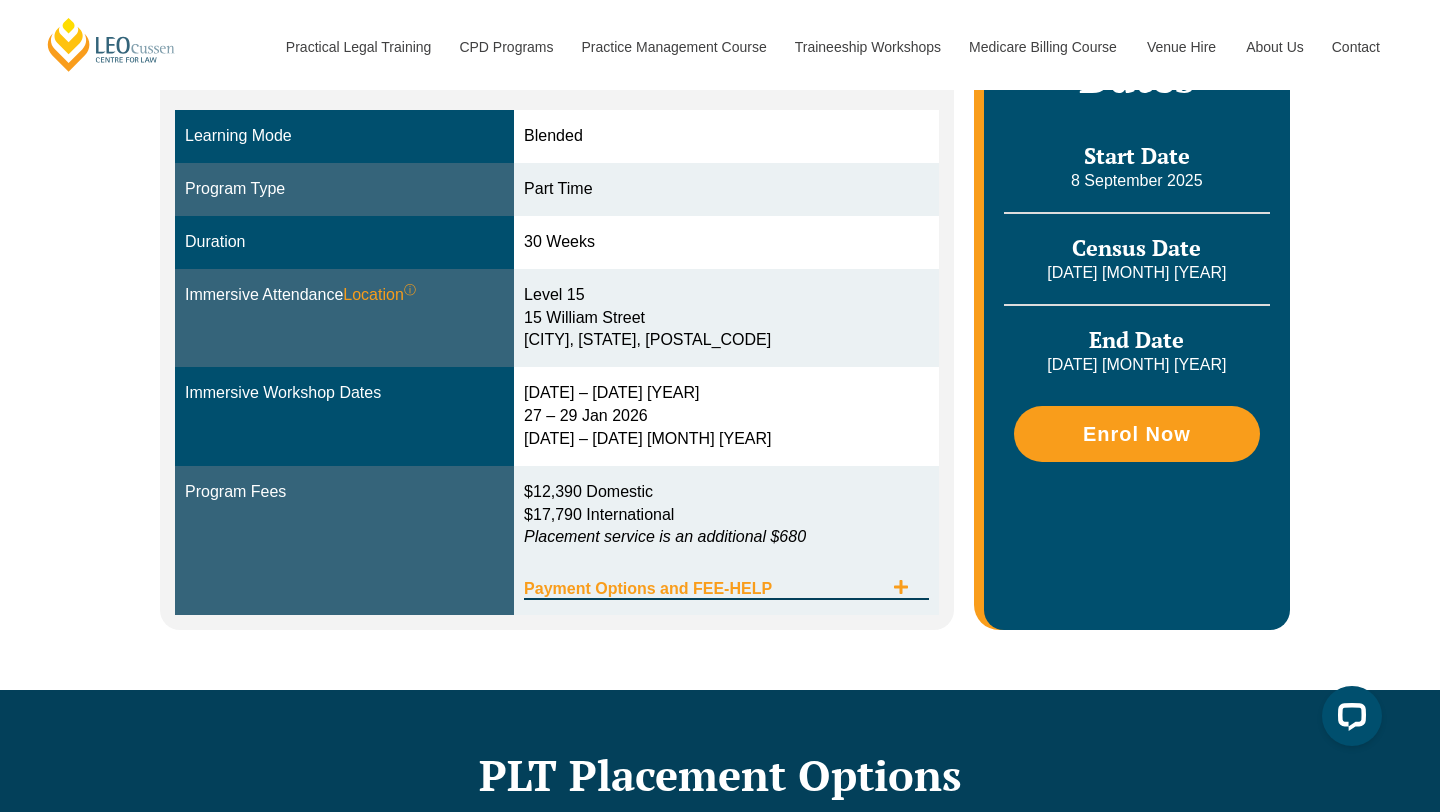 click on "Payment Options and FEE-HELP" at bounding box center [703, 589] 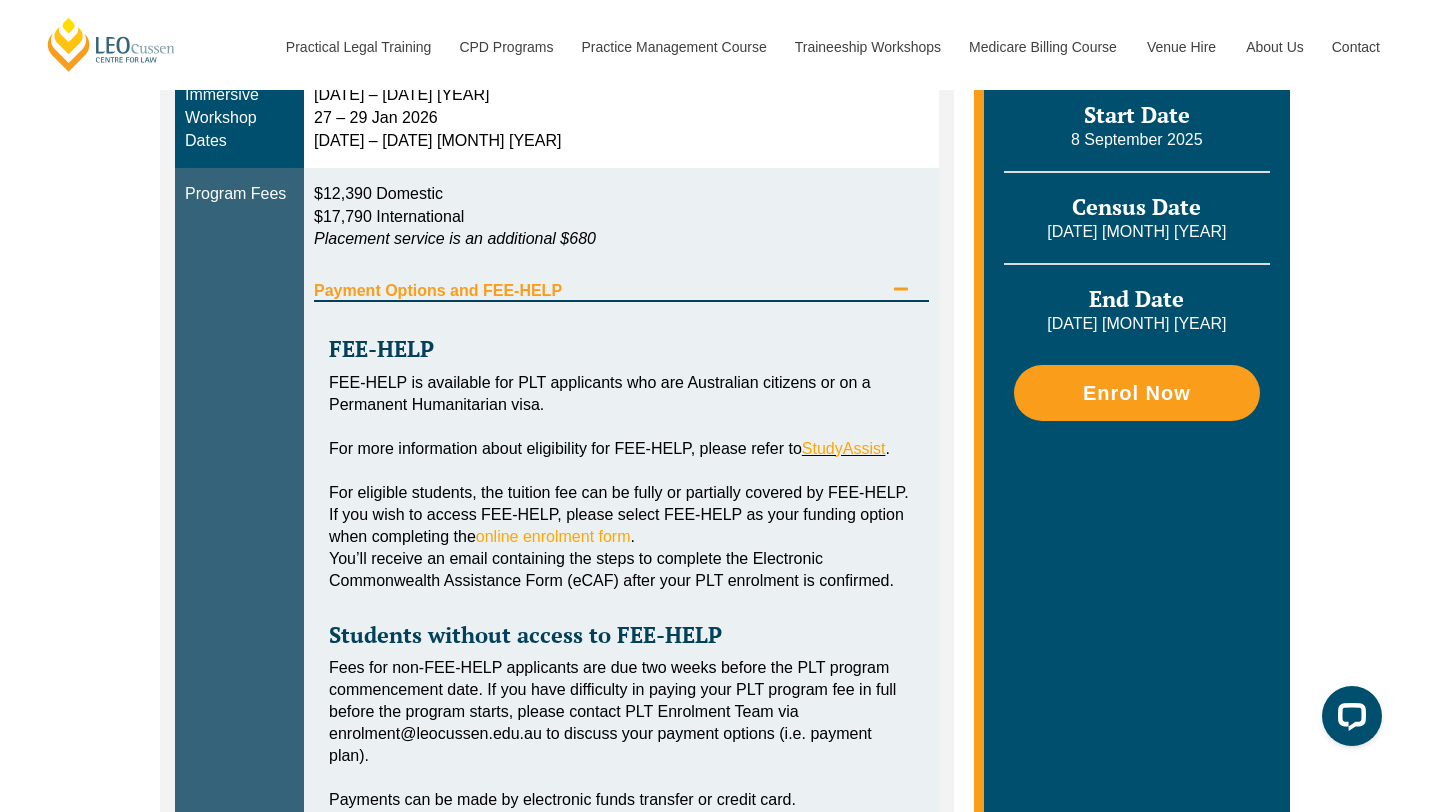 scroll, scrollTop: 861, scrollLeft: 0, axis: vertical 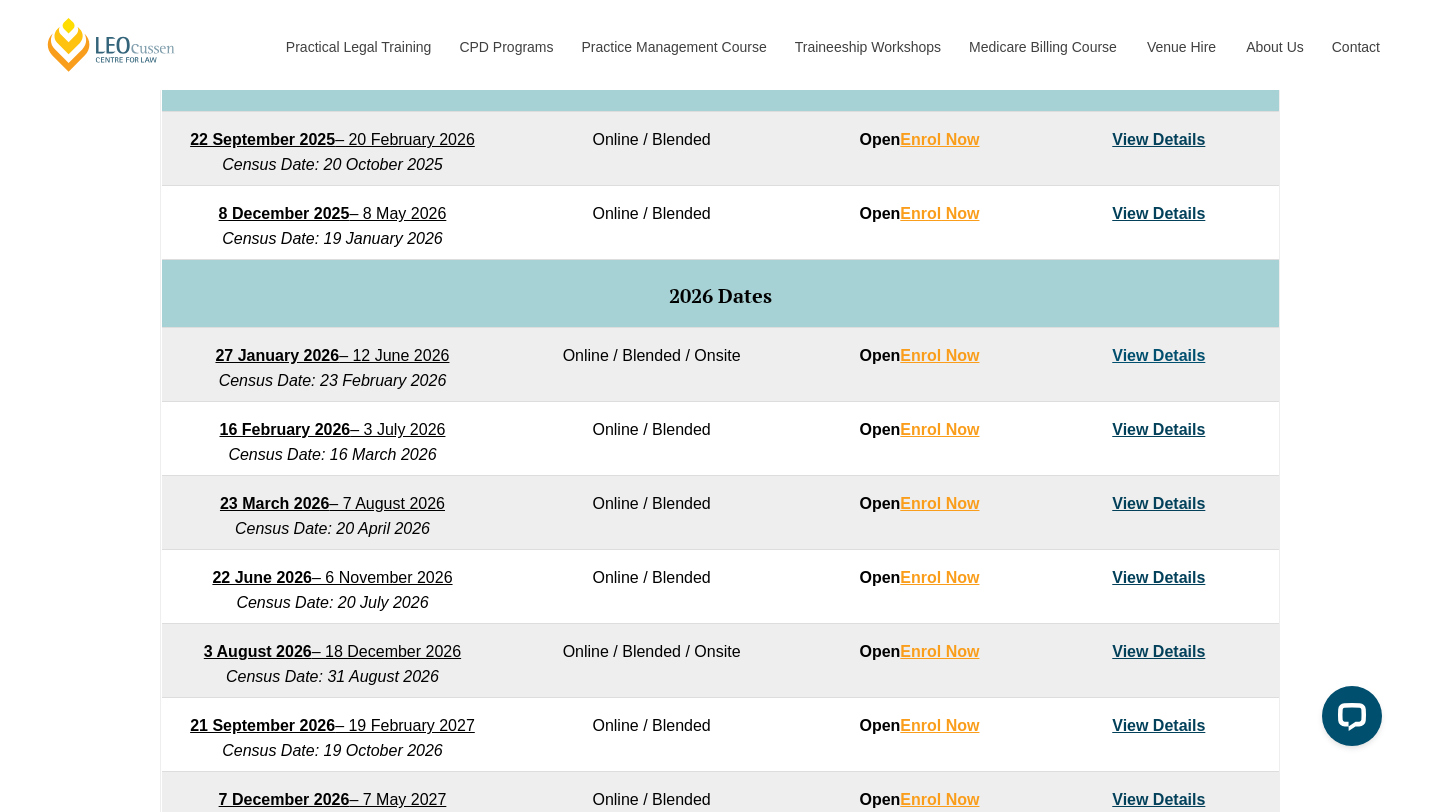 click on "View Details" at bounding box center (1158, 355) 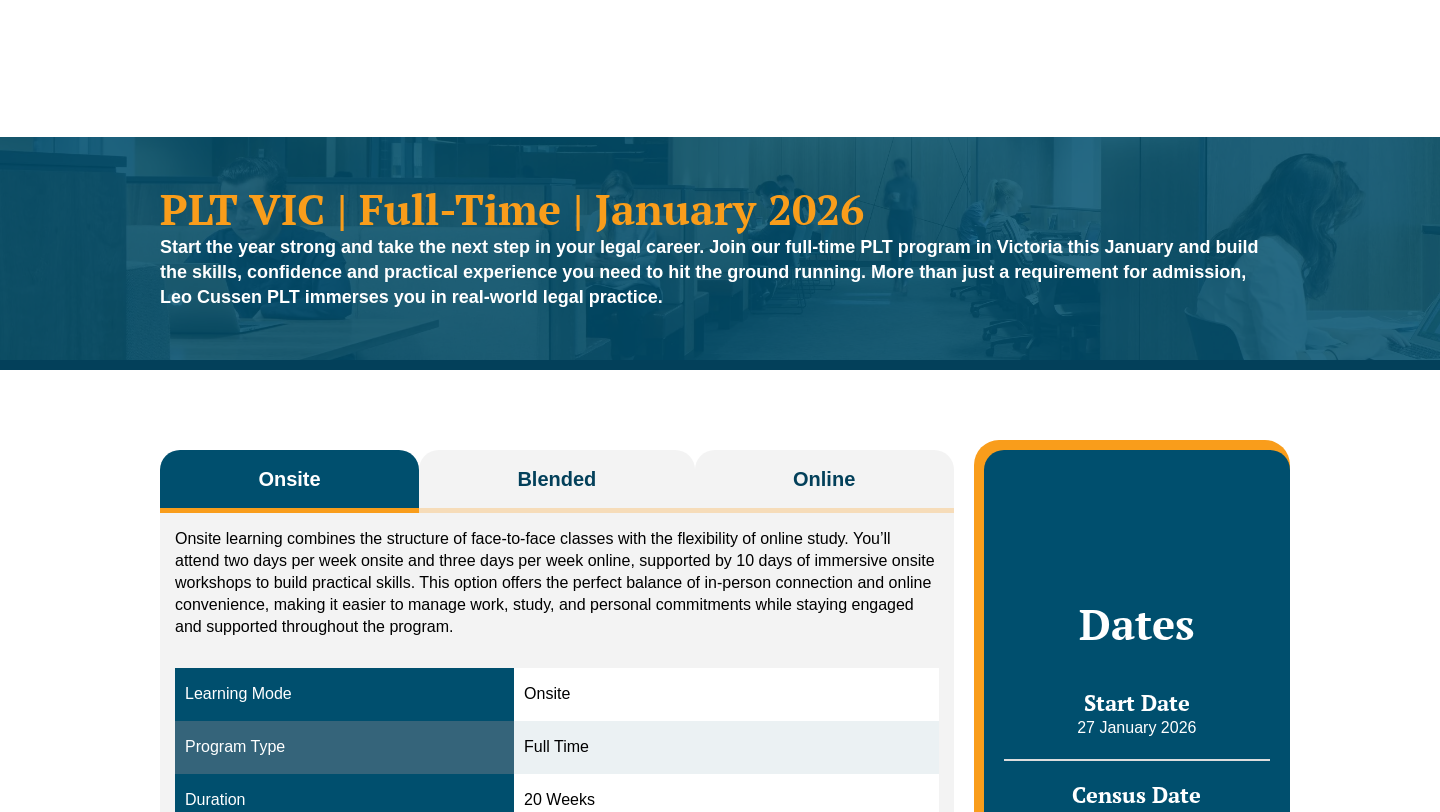 scroll, scrollTop: 0, scrollLeft: 0, axis: both 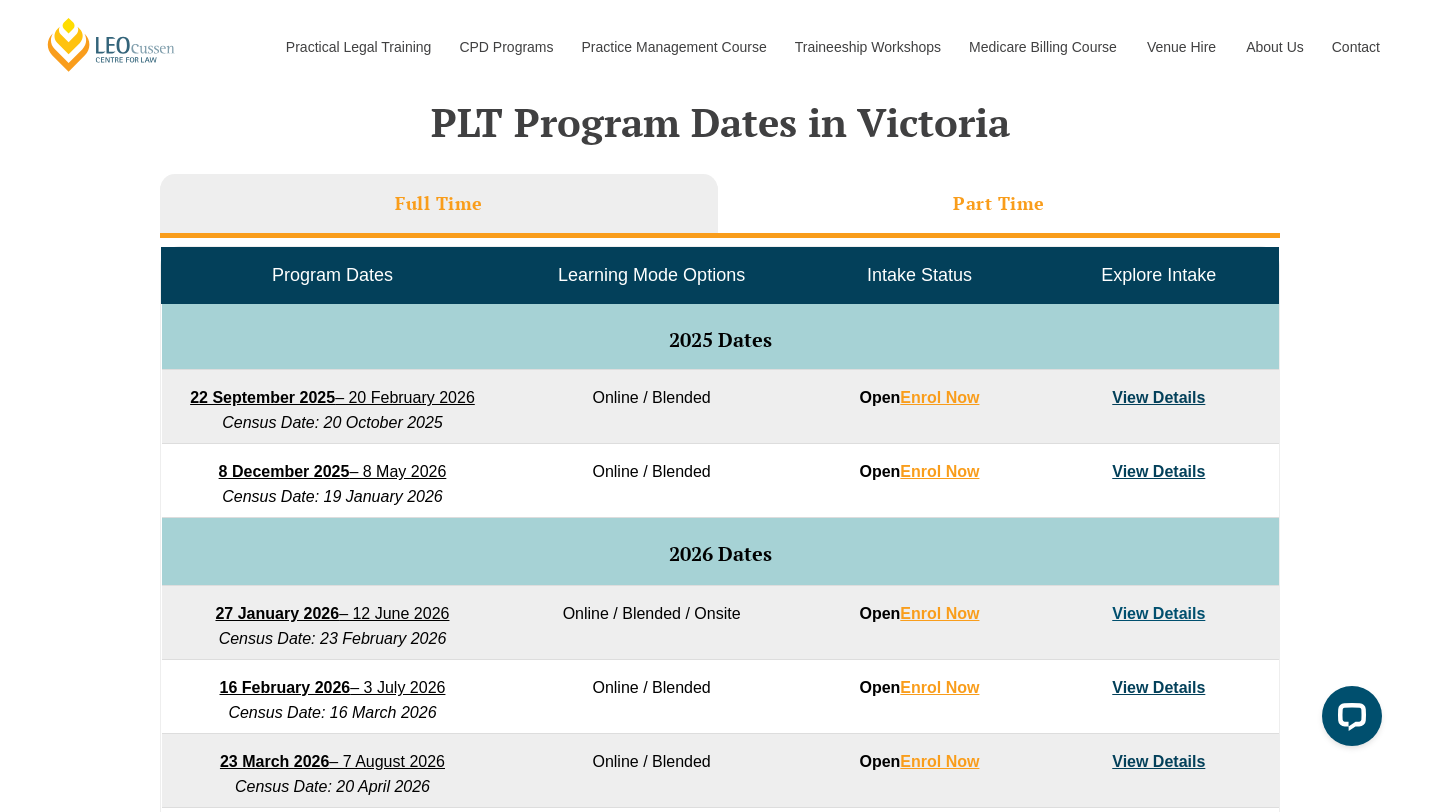 click on "Part Time" at bounding box center [999, 203] 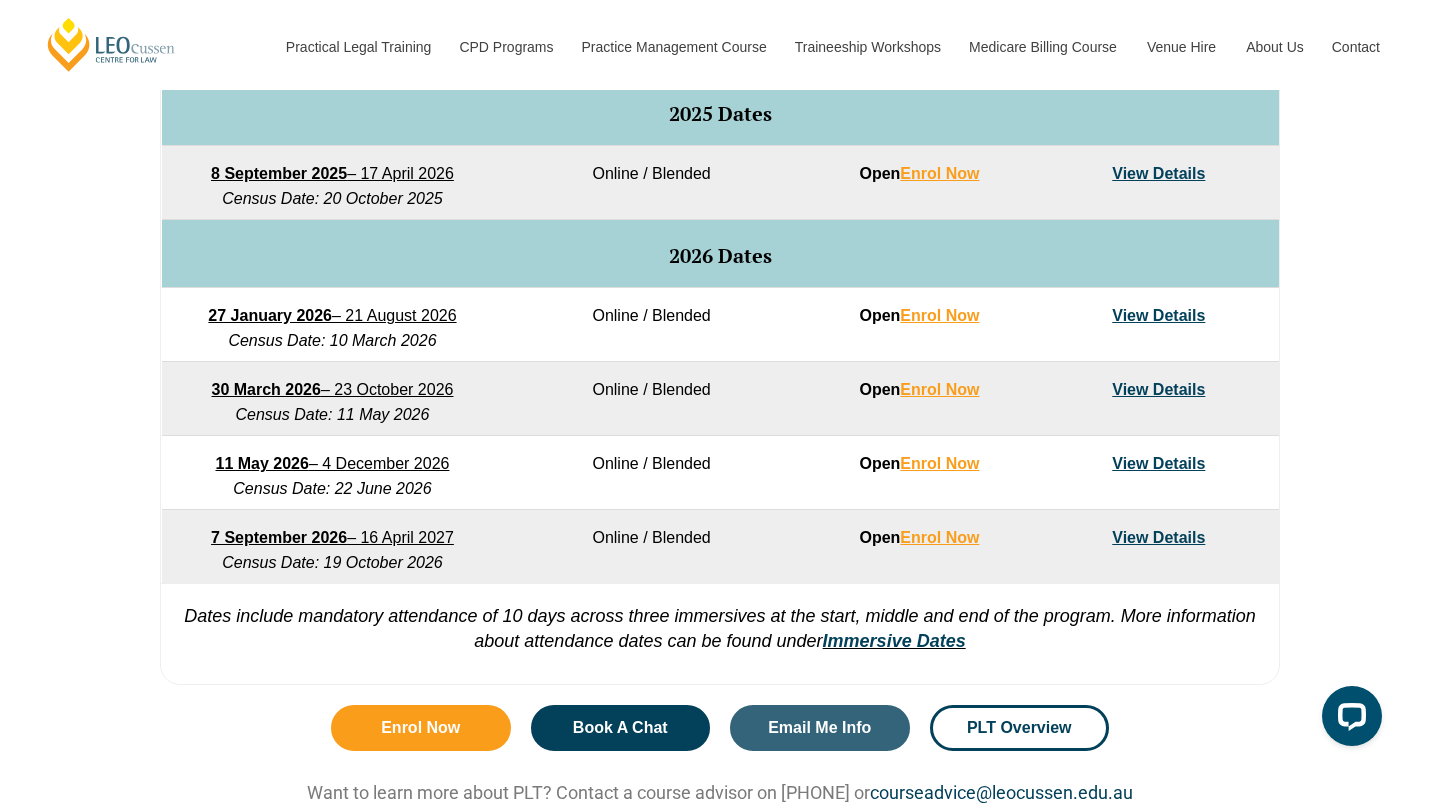 scroll, scrollTop: 1059, scrollLeft: 0, axis: vertical 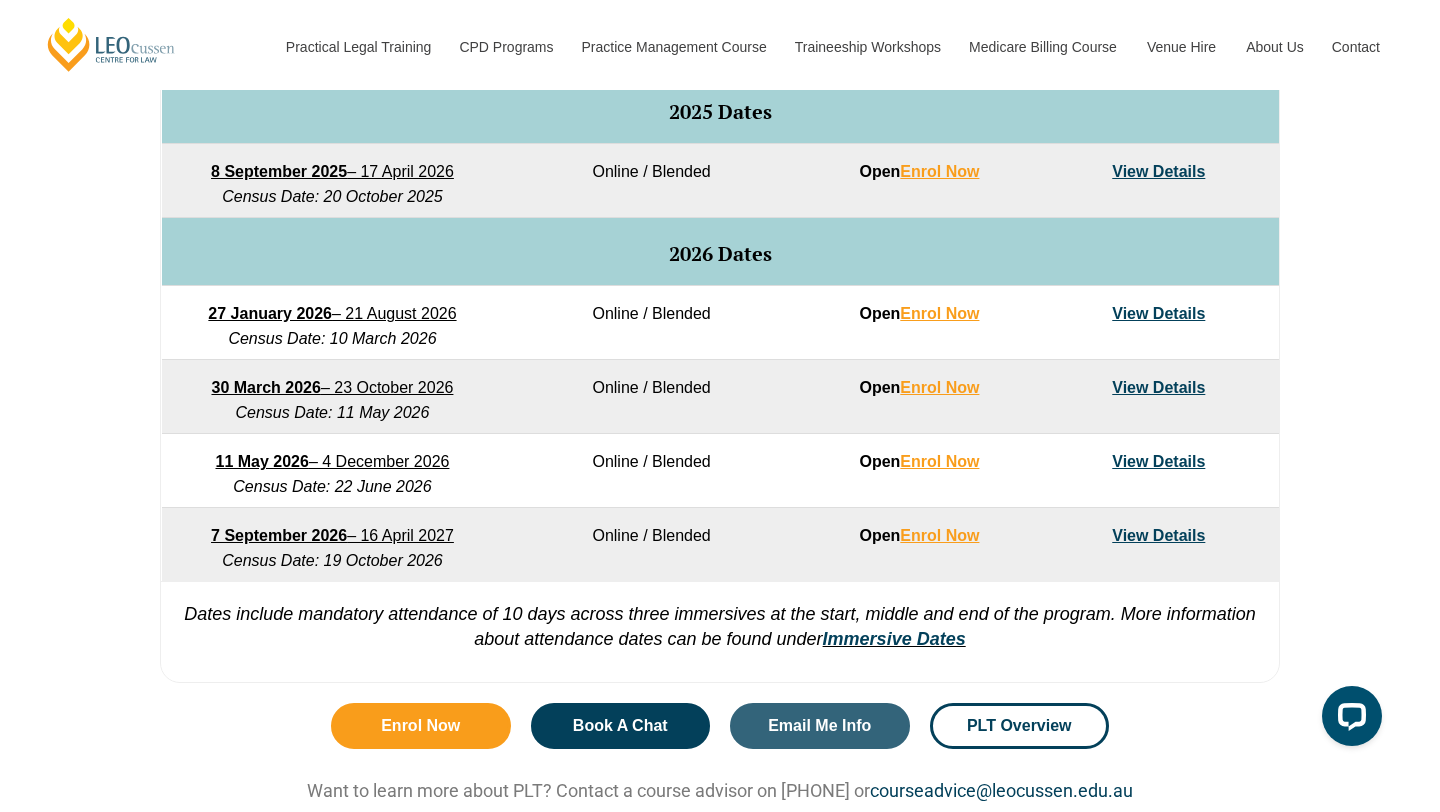 click on "View Details" at bounding box center (1158, 323) 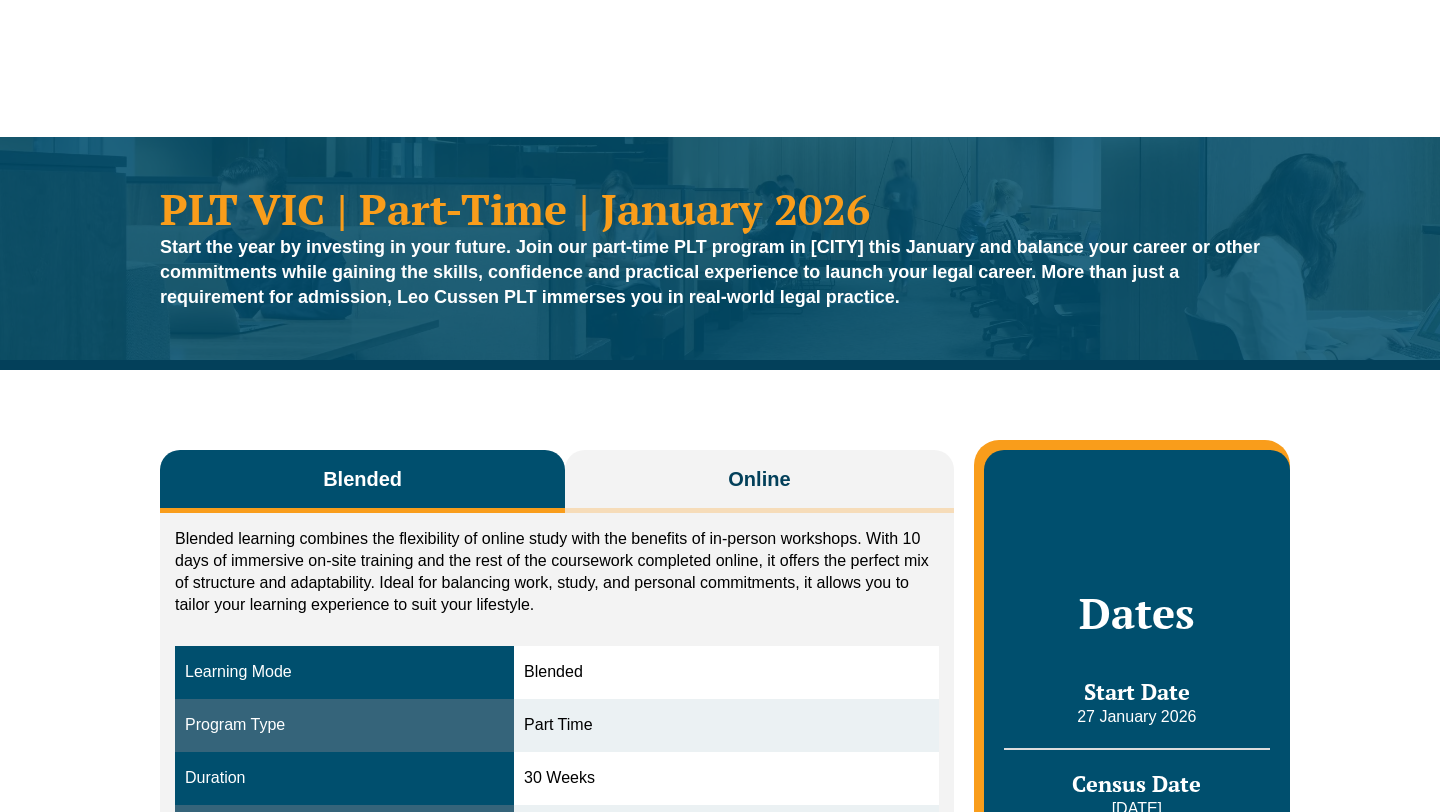 scroll, scrollTop: 0, scrollLeft: 0, axis: both 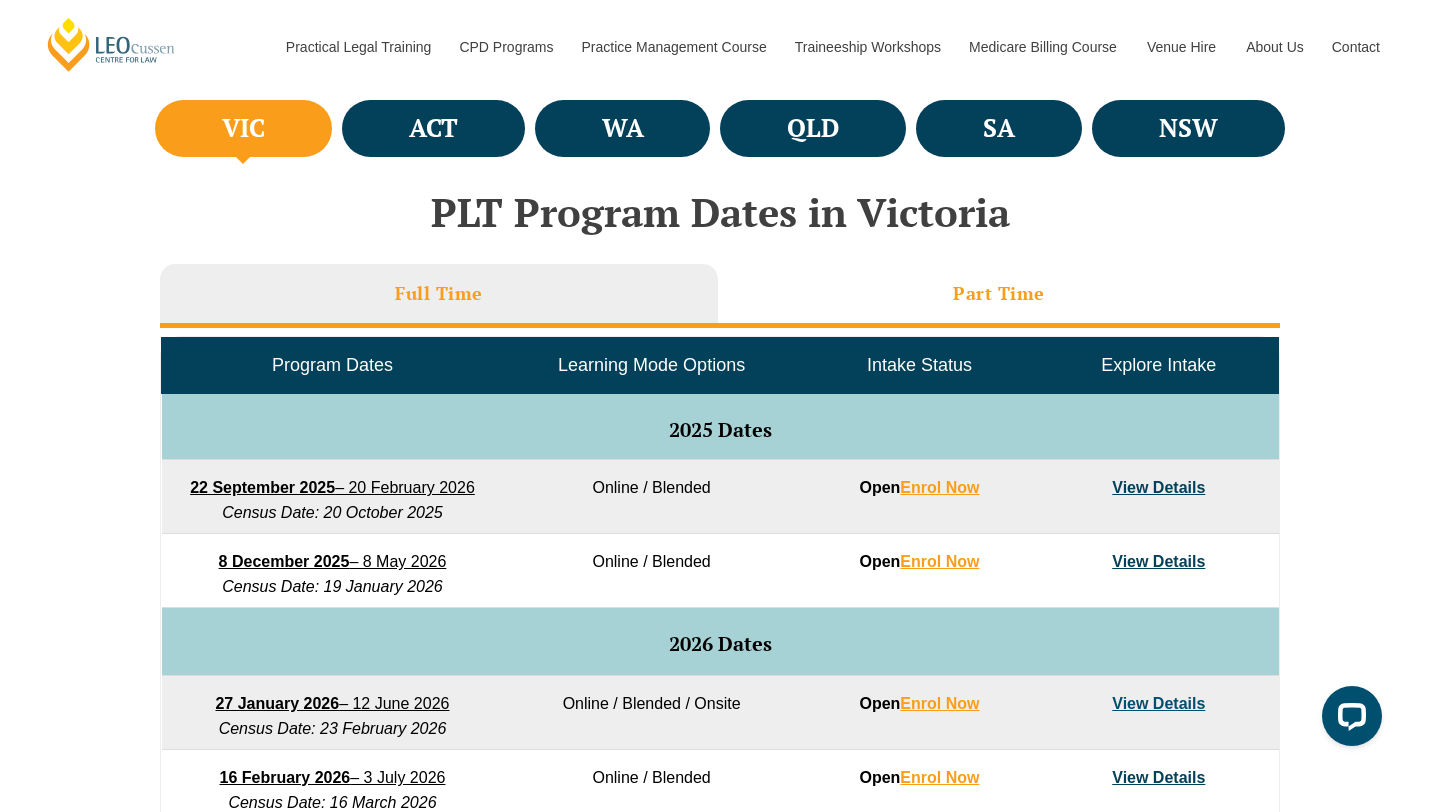 click on "Part Time" at bounding box center (999, 293) 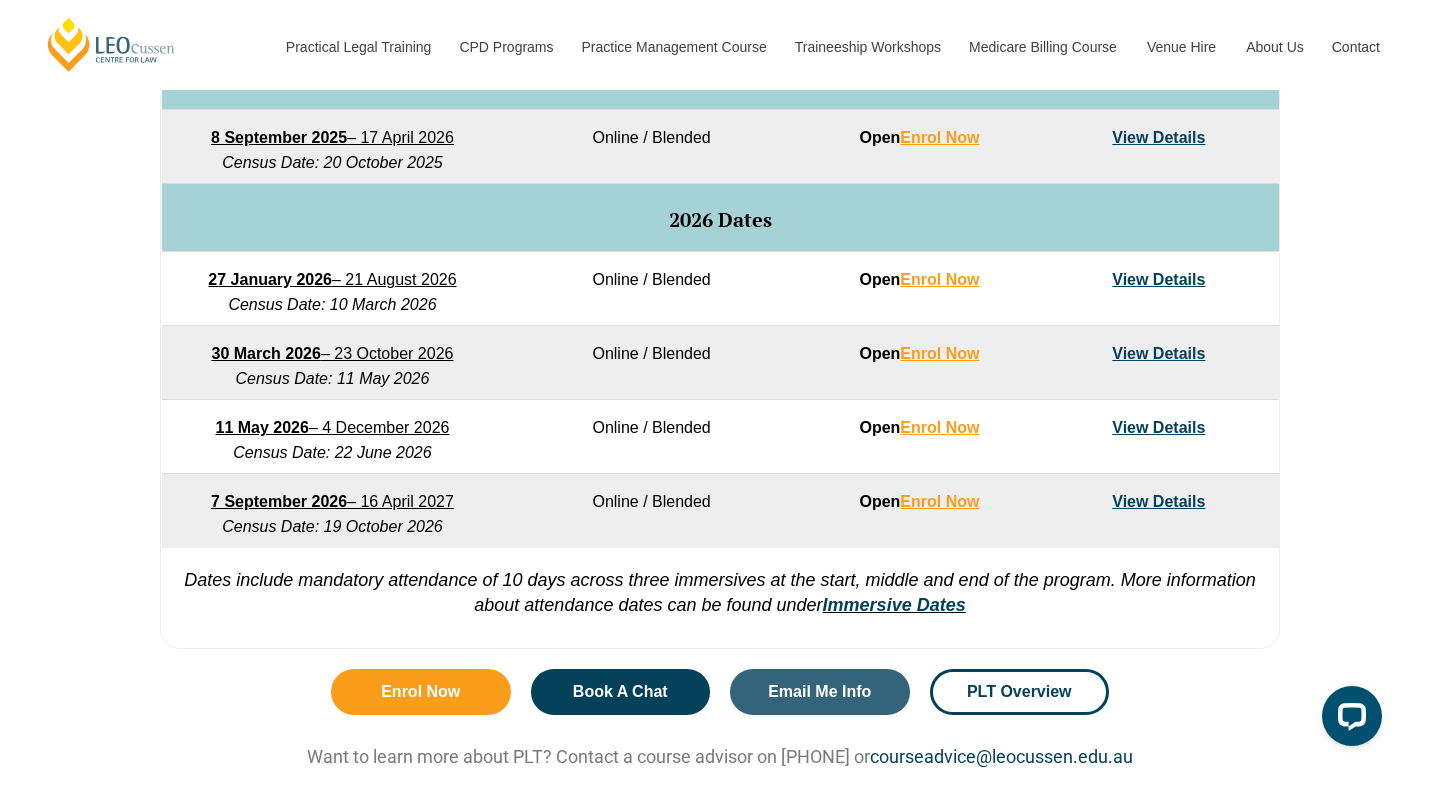 scroll, scrollTop: 1108, scrollLeft: 0, axis: vertical 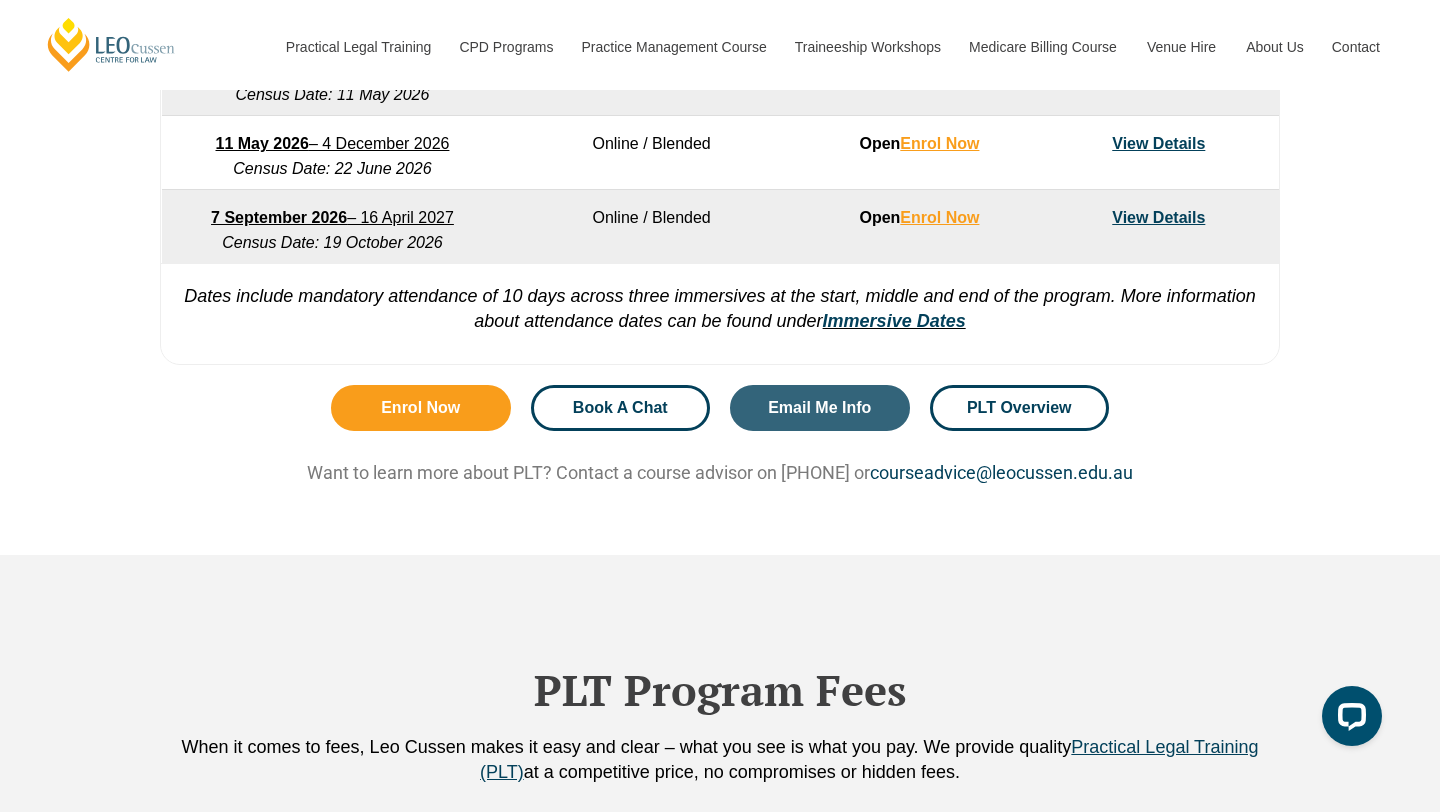 click on "Book A Chat" at bounding box center (620, 408) 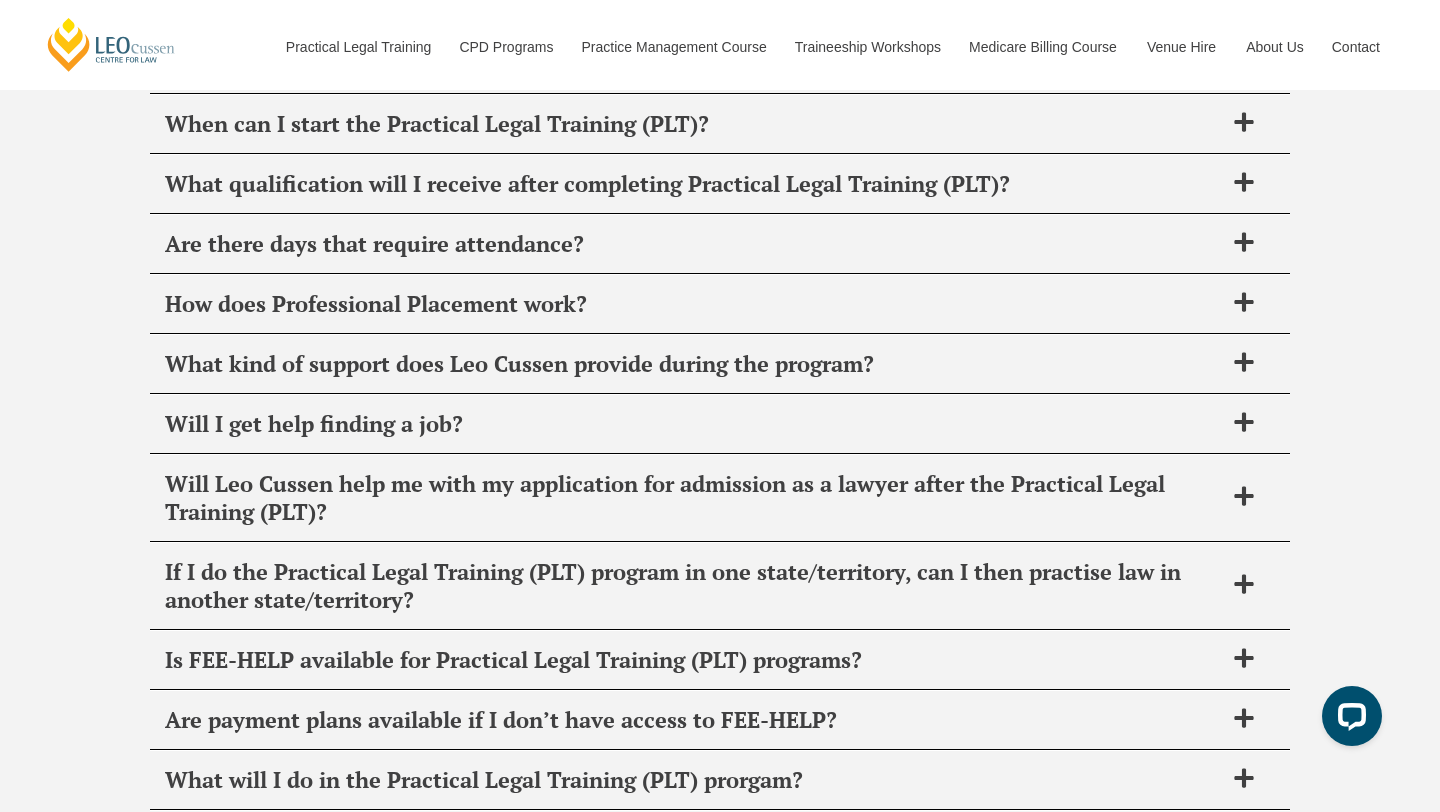 scroll, scrollTop: 7551, scrollLeft: 0, axis: vertical 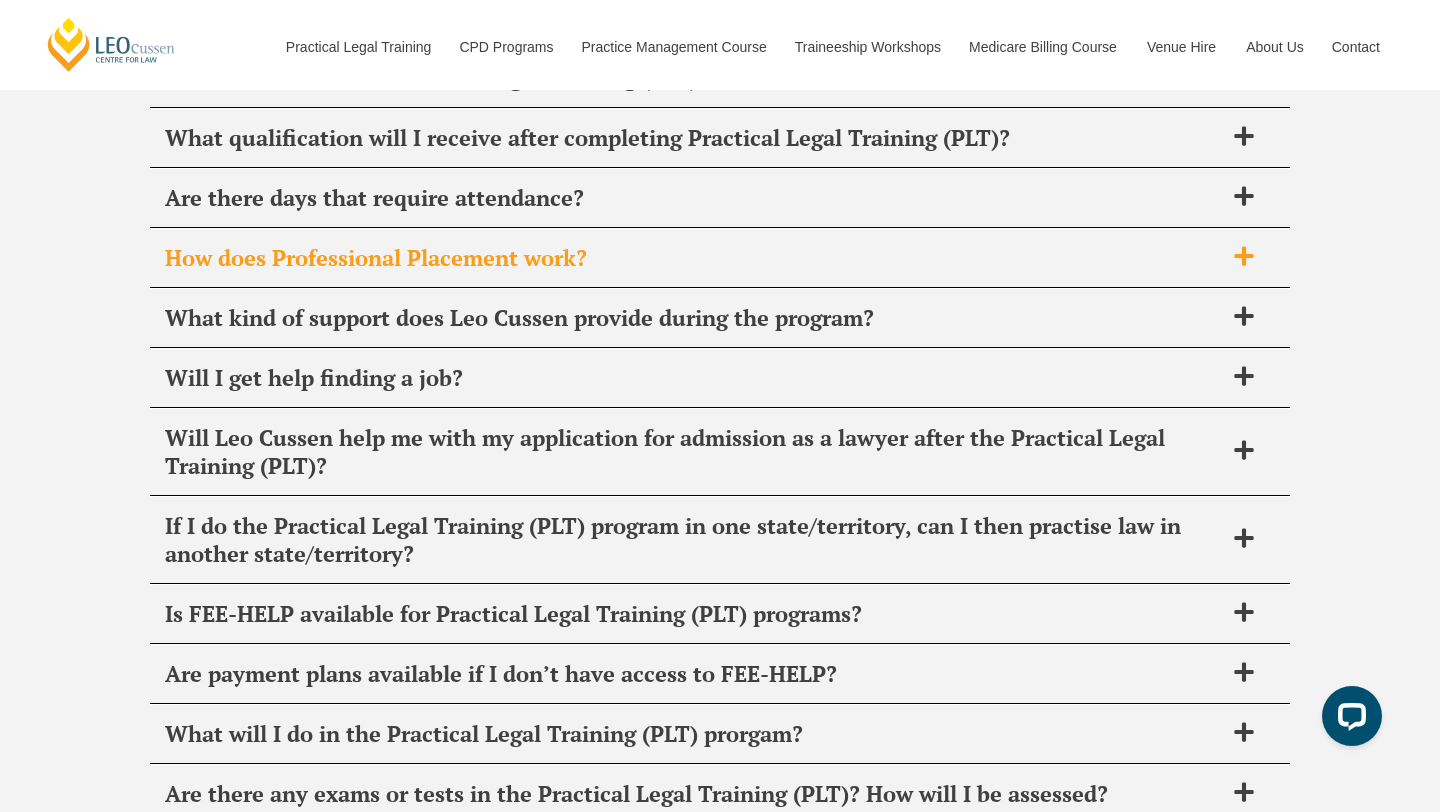 click on "How does Professional Placement work?" at bounding box center [694, 258] 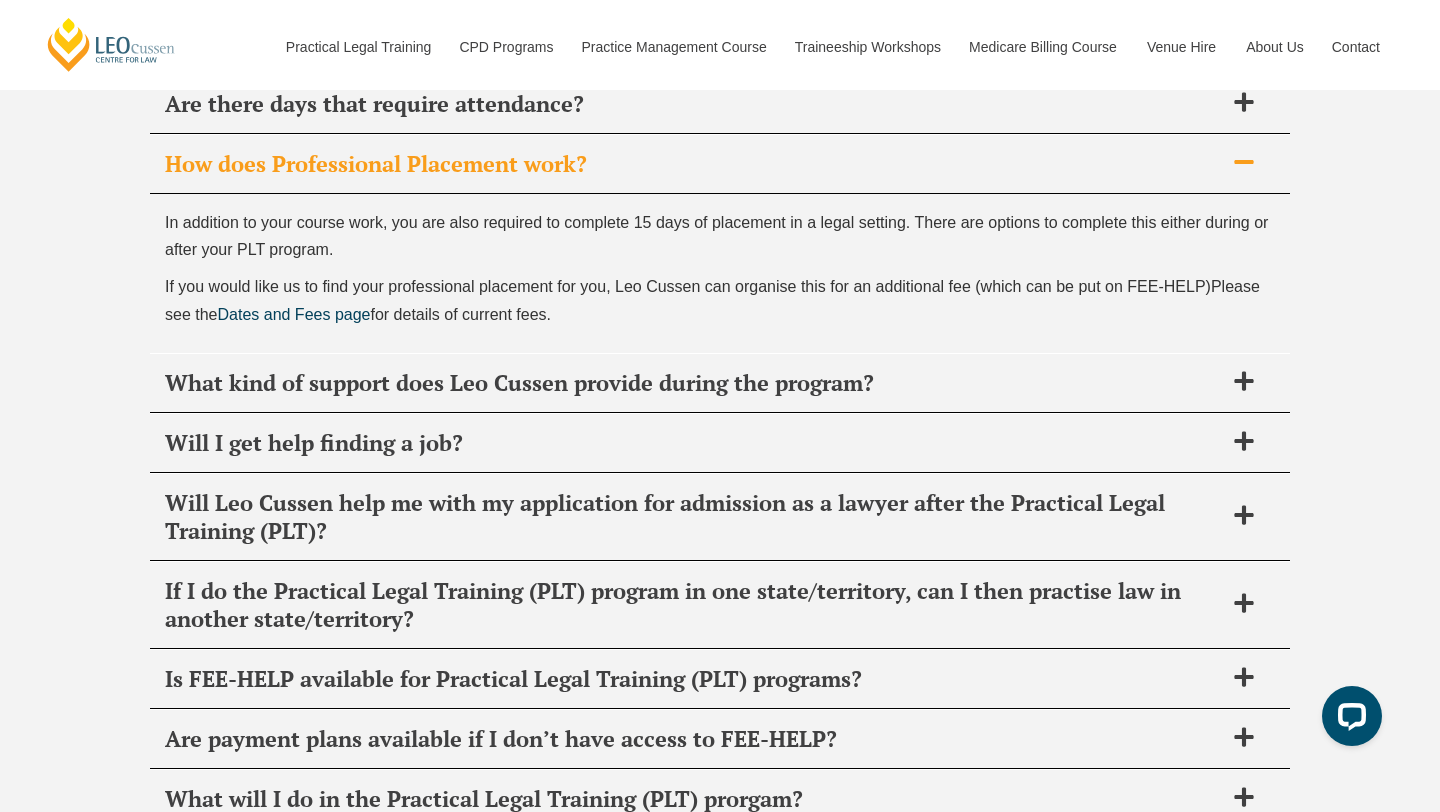 scroll, scrollTop: 7673, scrollLeft: 0, axis: vertical 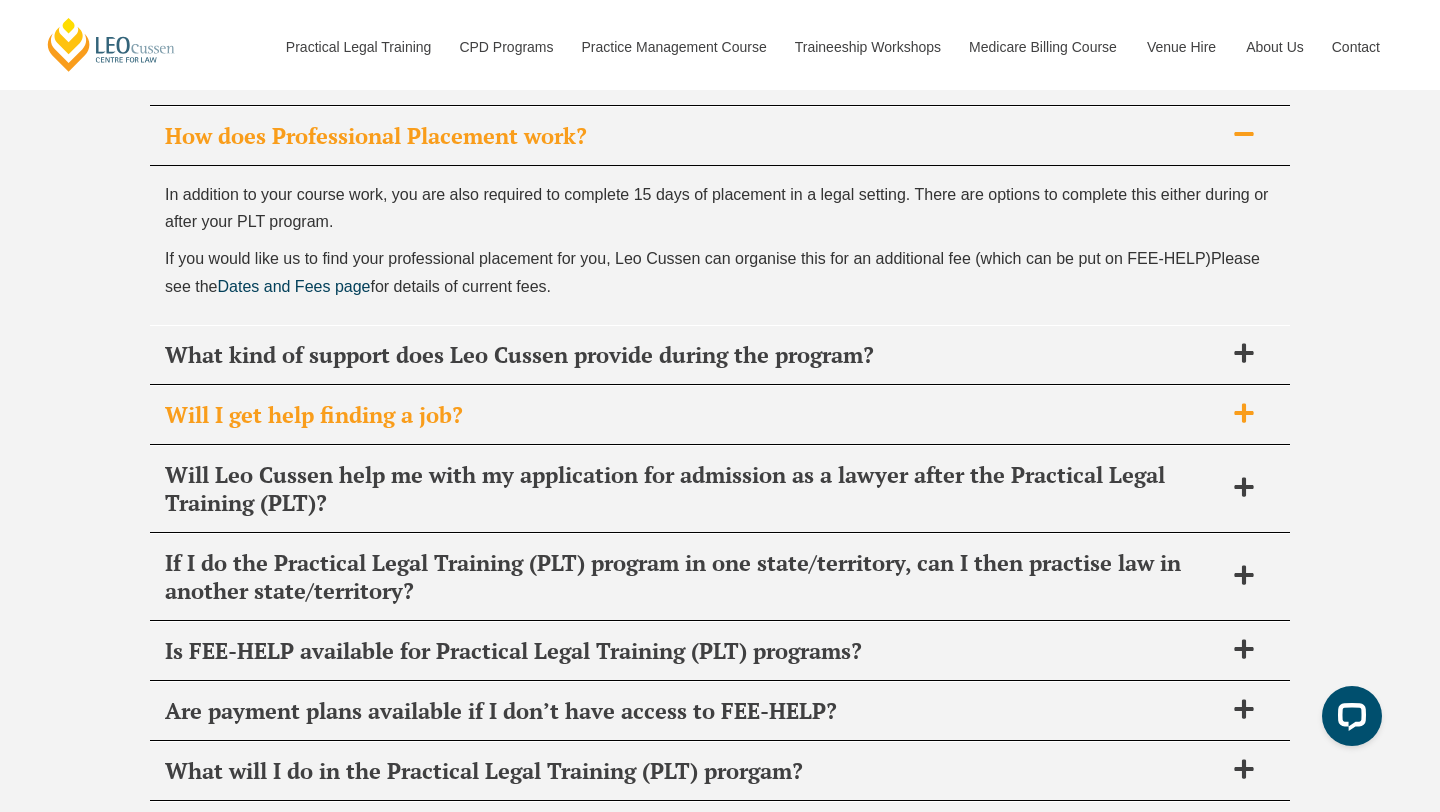 click on "Will I get help finding a job?" at bounding box center [720, 415] 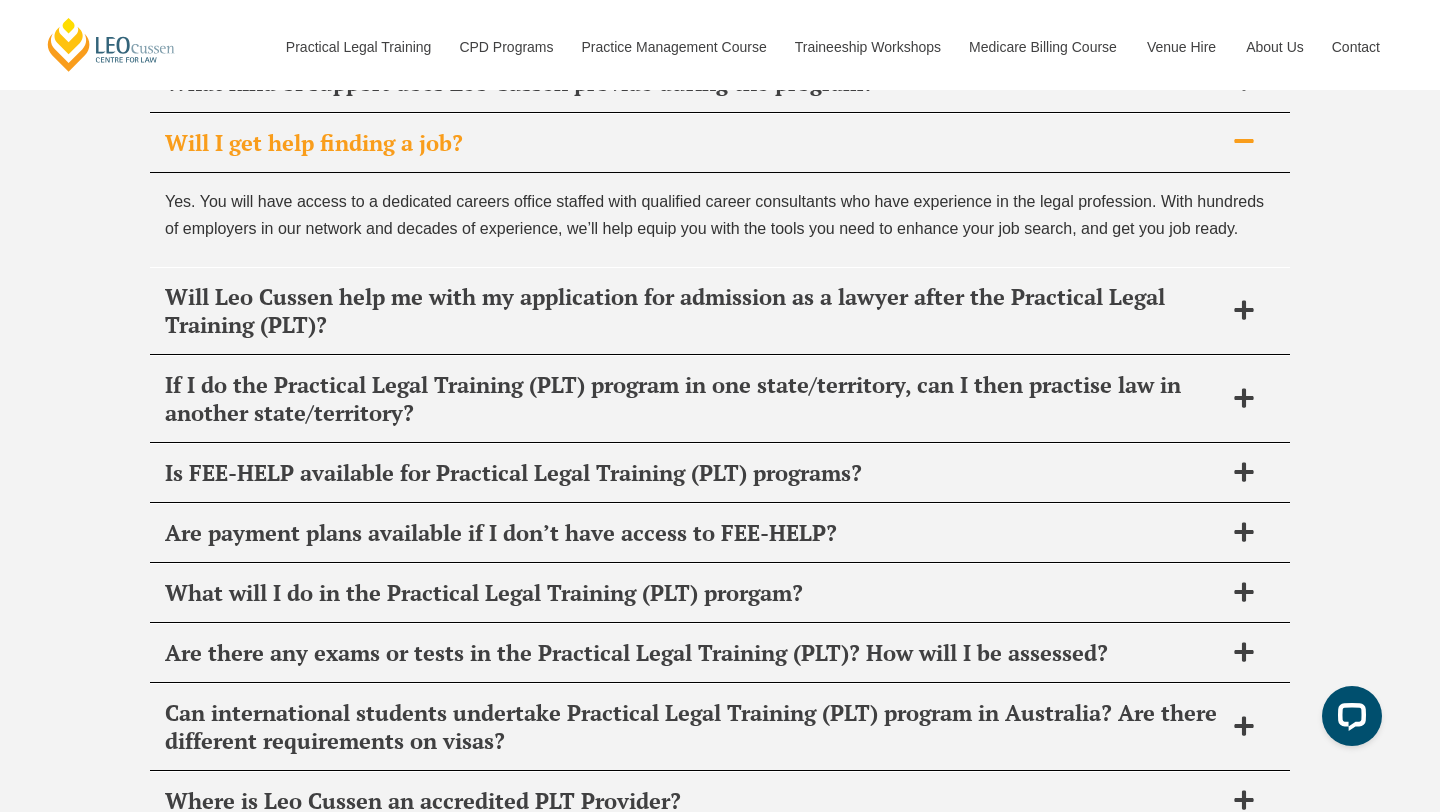scroll, scrollTop: 7787, scrollLeft: 0, axis: vertical 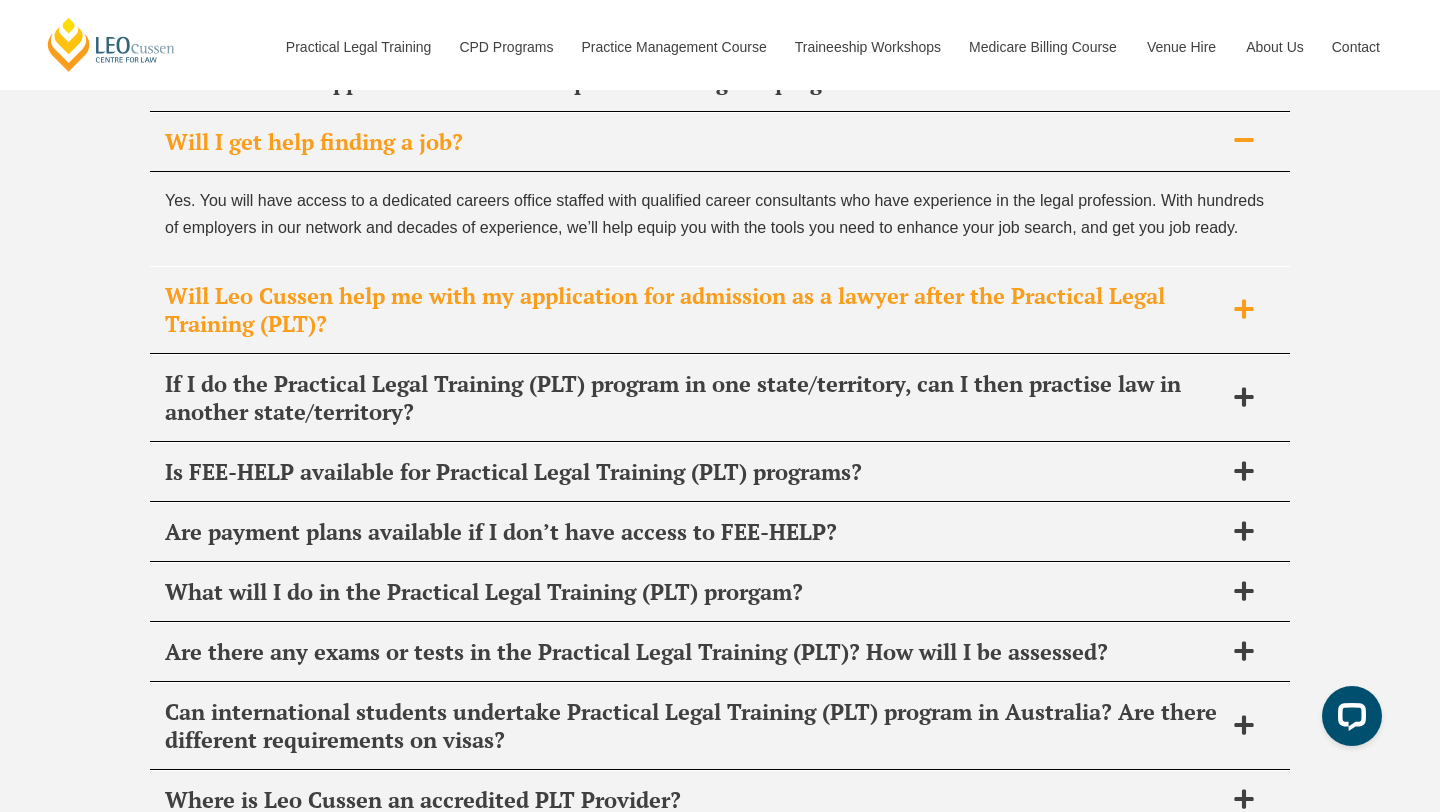 click on "Will Leo Cussen help me with my application for admission as a lawyer after the Practical Legal Training (PLT)?" at bounding box center (694, 310) 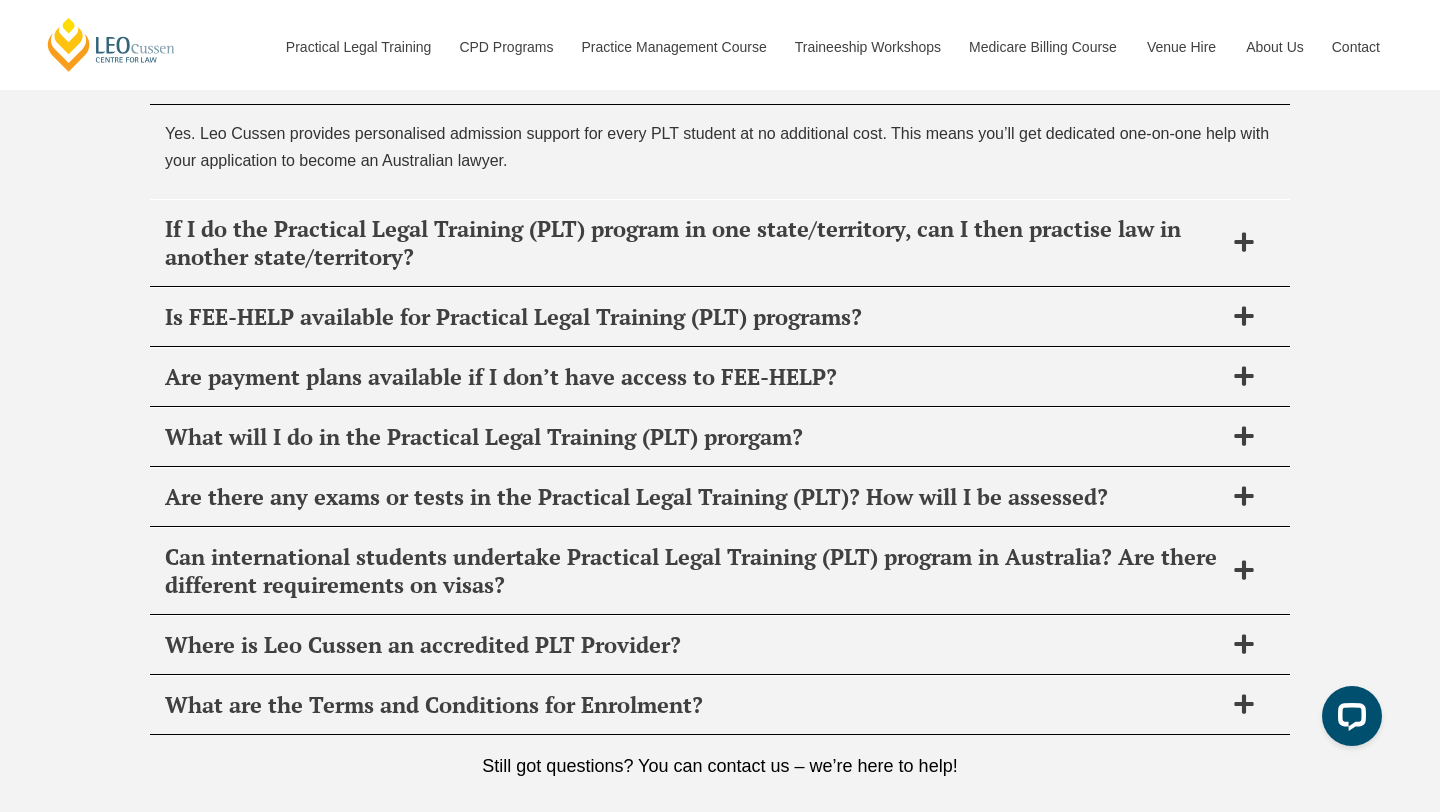 scroll, scrollTop: 7945, scrollLeft: 0, axis: vertical 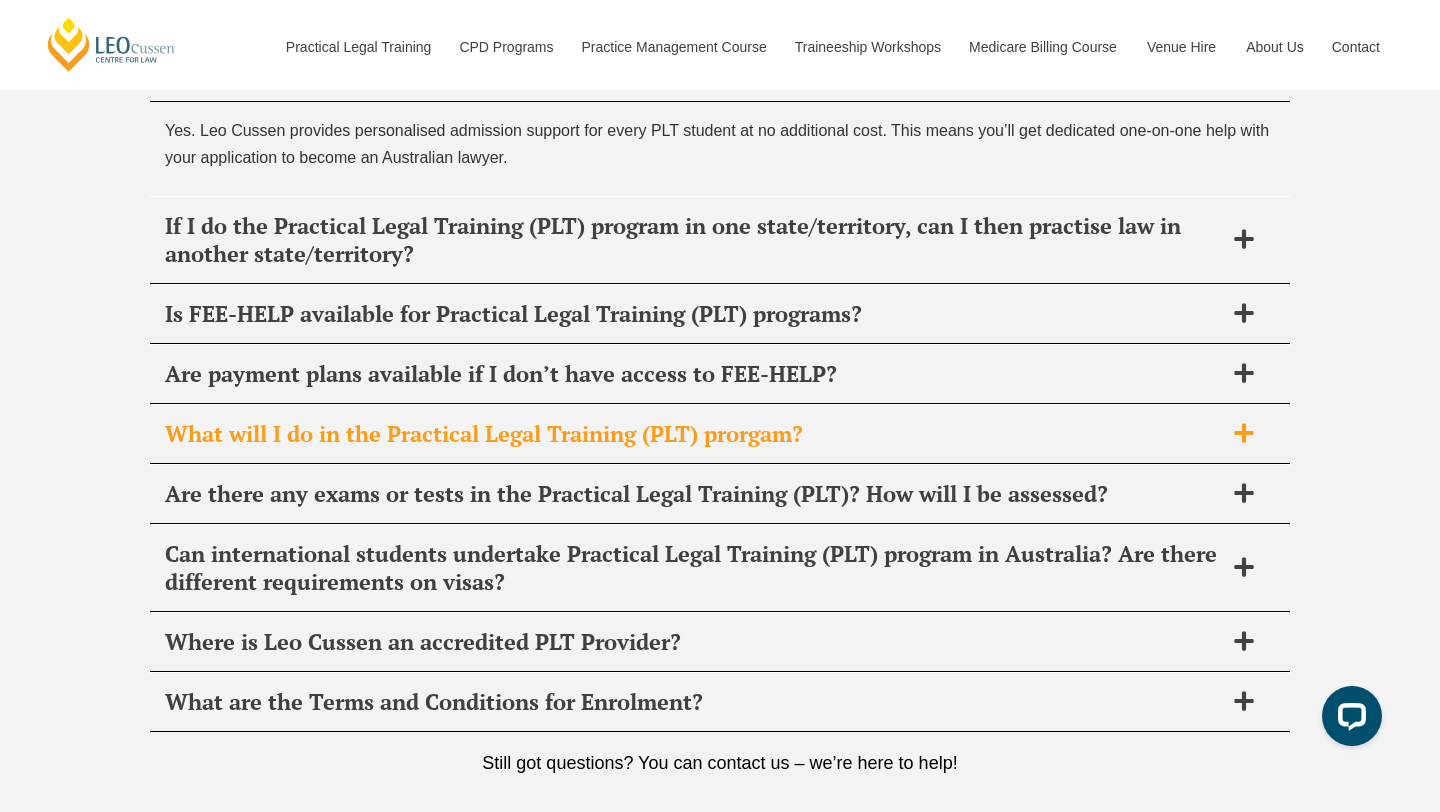click on "What will I do in the Practical Legal Training (PLT) prorgam?" at bounding box center (694, 434) 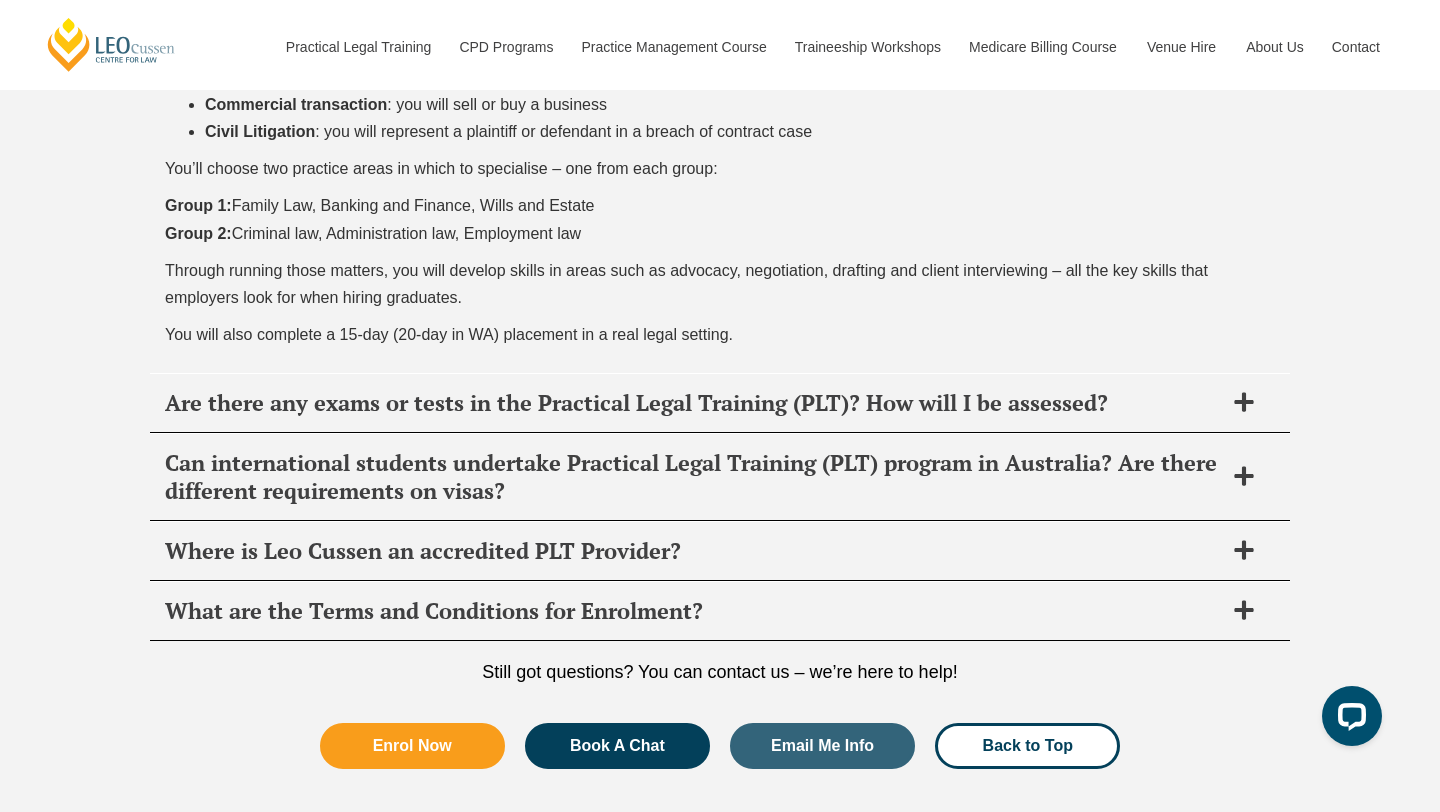 scroll, scrollTop: 8410, scrollLeft: 0, axis: vertical 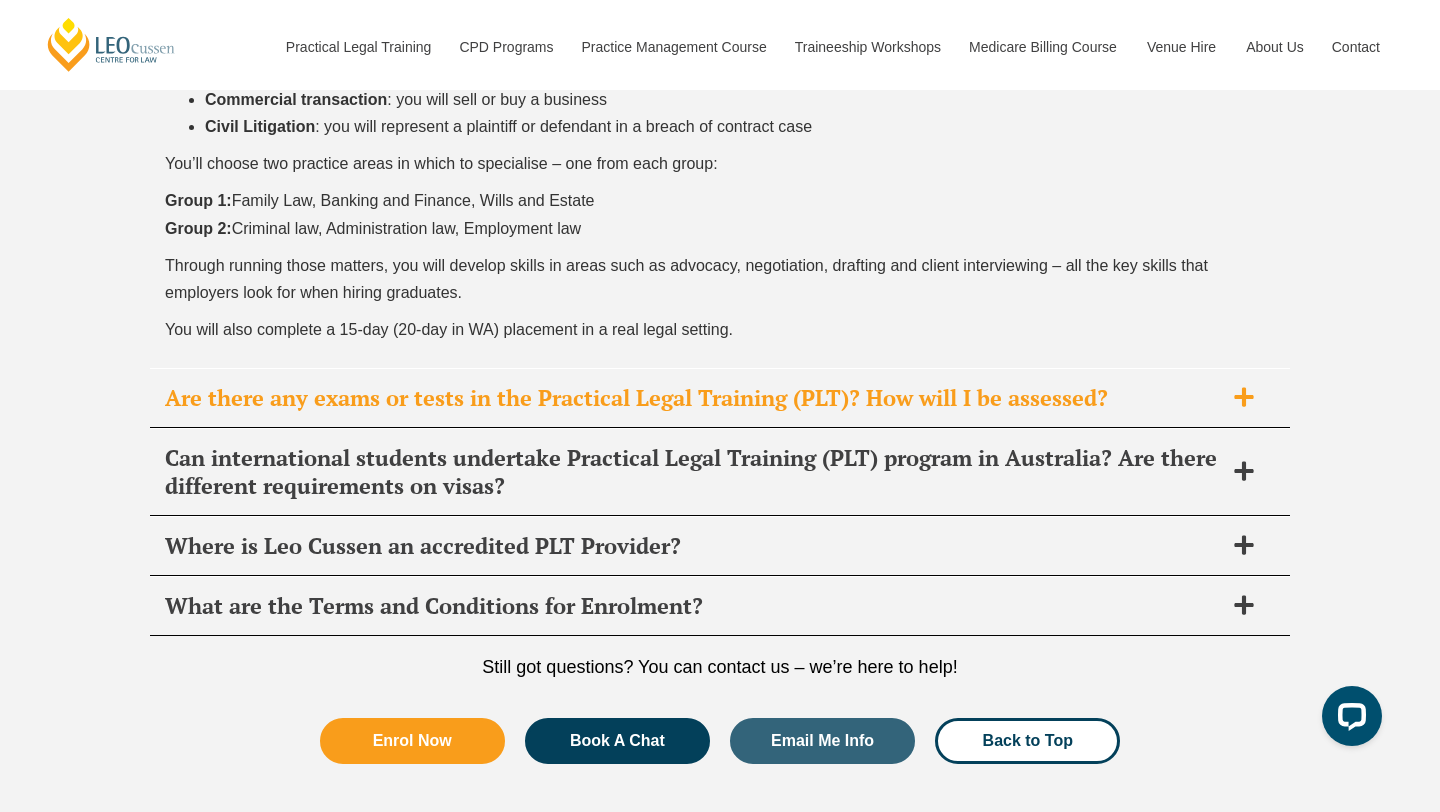 click on "Are there any exams or tests in the Practical Legal Training (PLT)? How will I be assessed?" at bounding box center [694, 398] 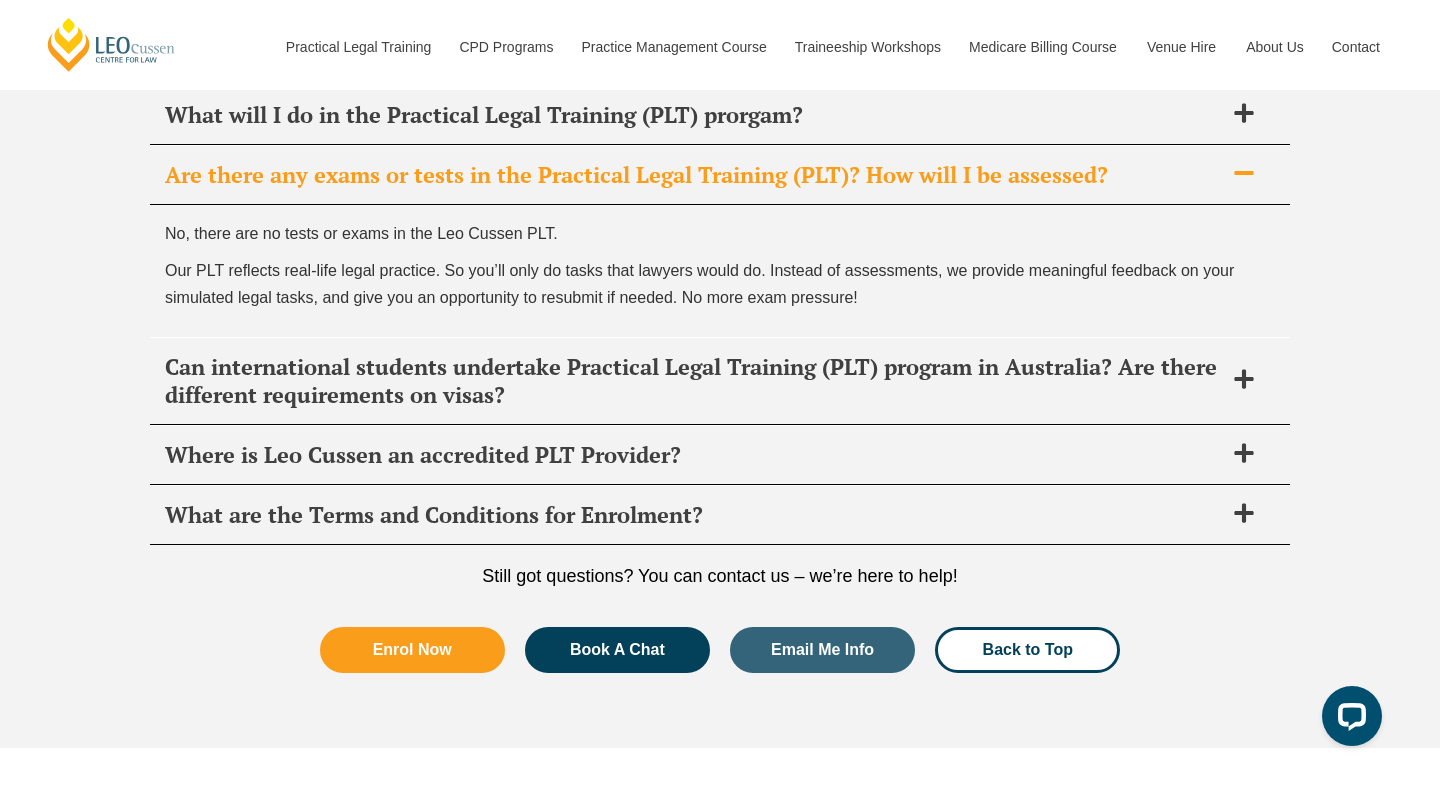 scroll, scrollTop: 8167, scrollLeft: 0, axis: vertical 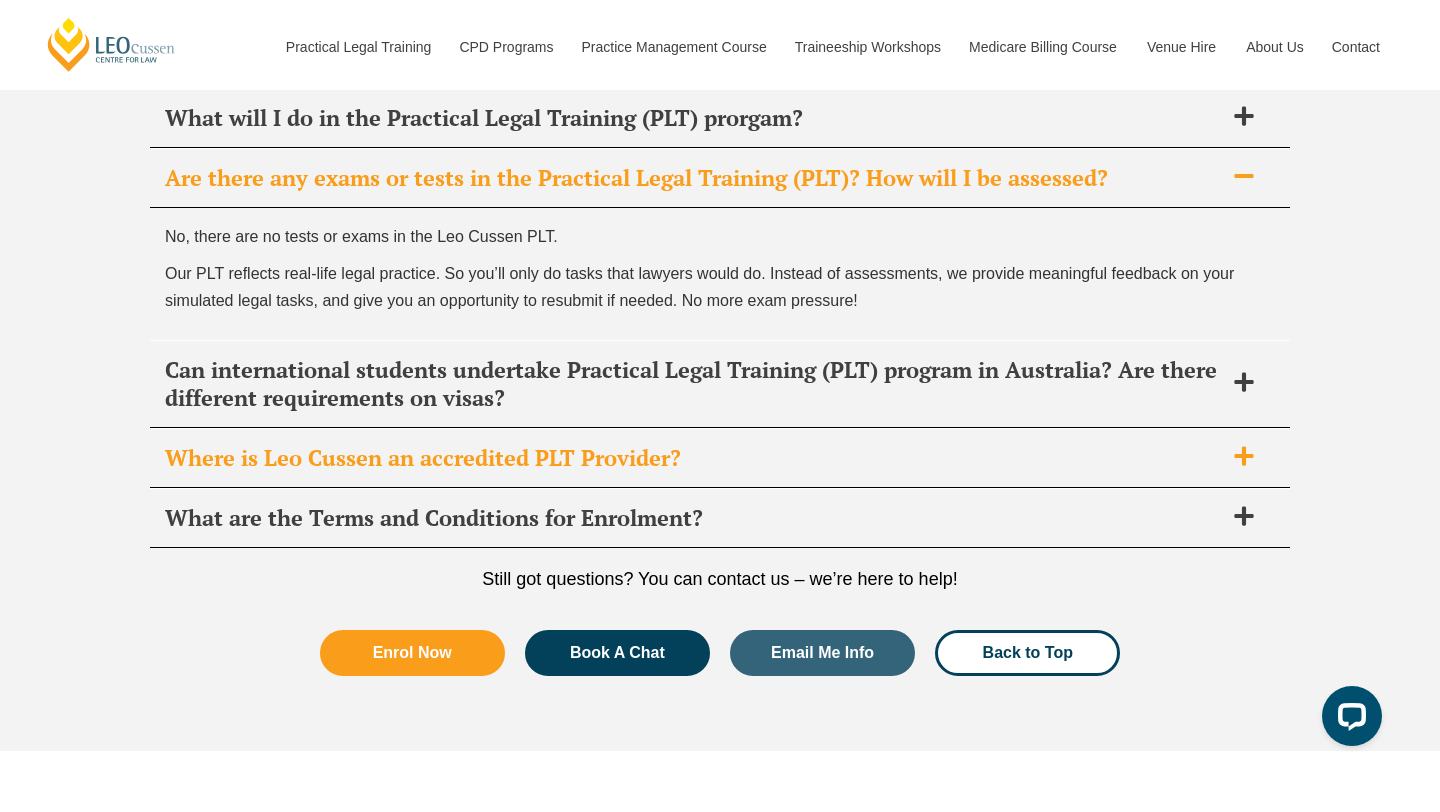 click on "Where is Leo Cussen an accredited PLT Provider?" at bounding box center (720, 458) 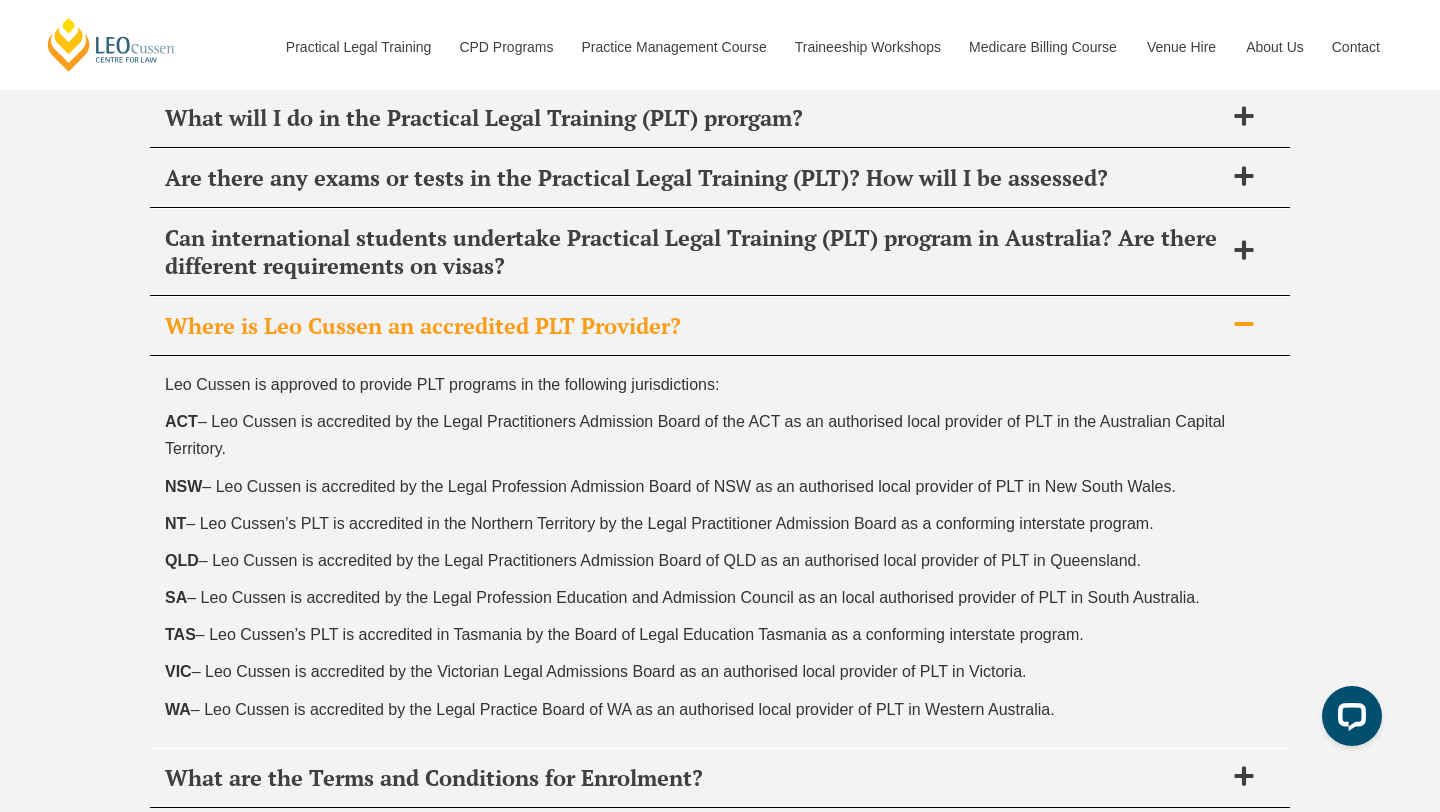 click on "Where is Leo Cussen an accredited PLT Provider?" at bounding box center (720, 326) 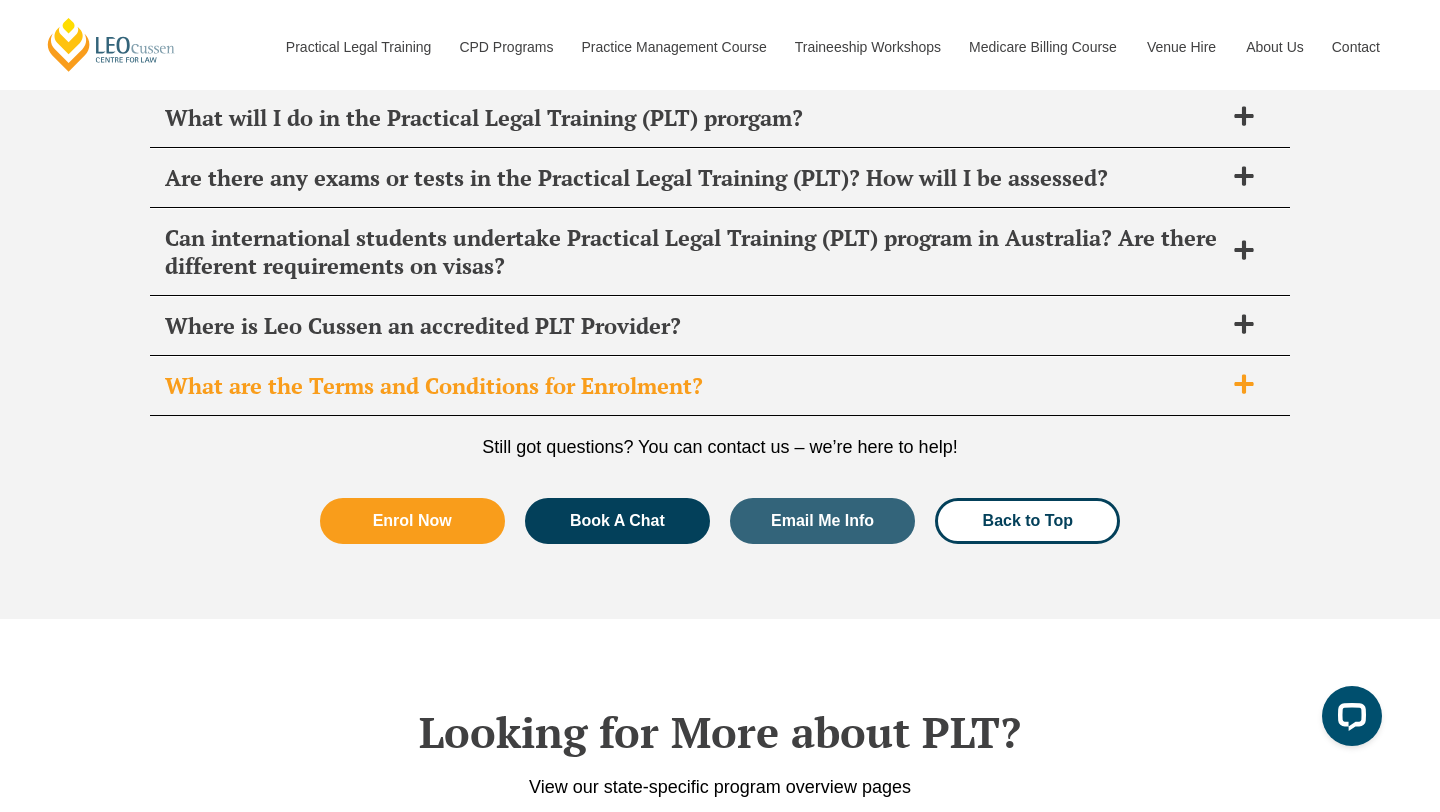 click on "What are the Terms and Conditions for Enrolment?" at bounding box center [694, 386] 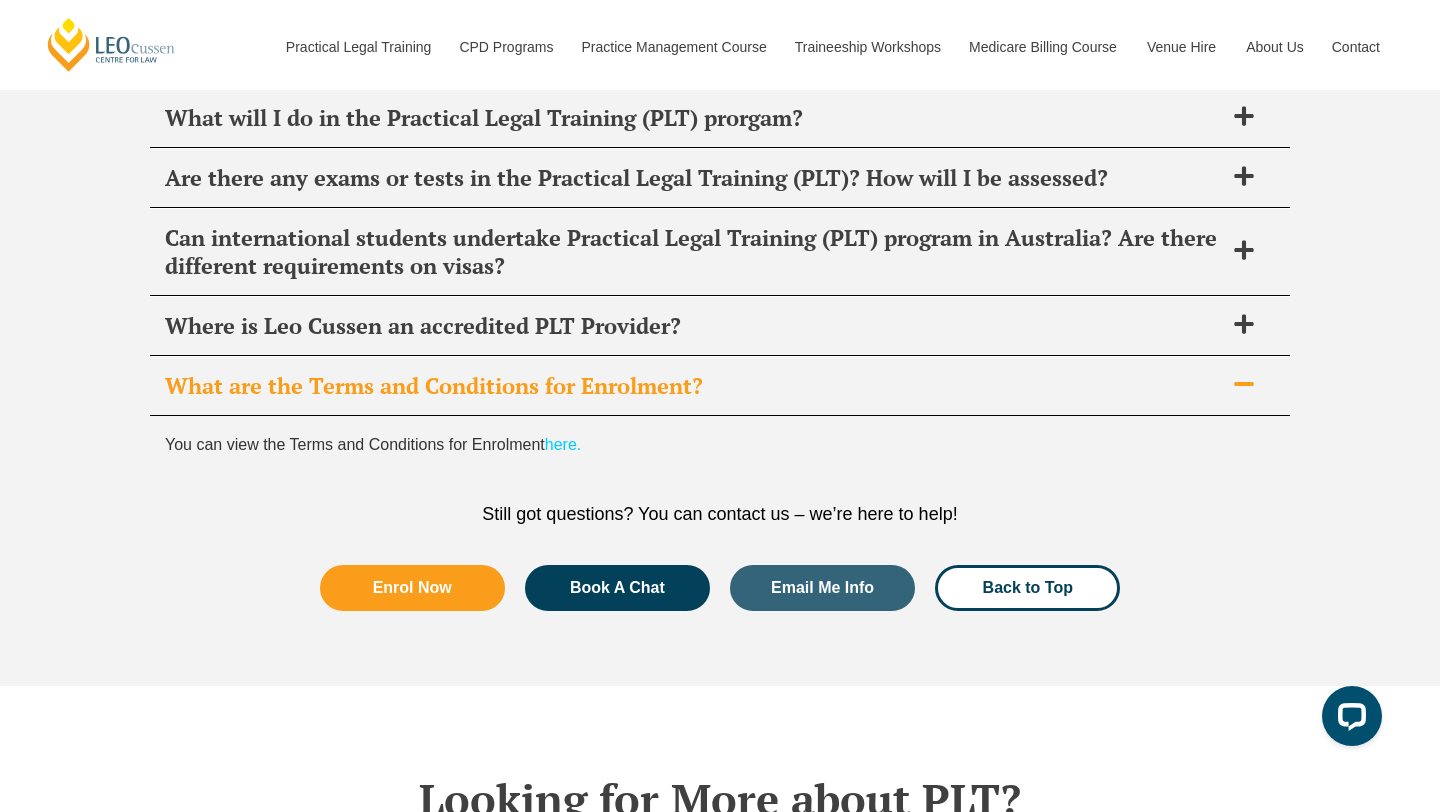 click on "What are the Terms and Conditions for Enrolment?" at bounding box center [694, 386] 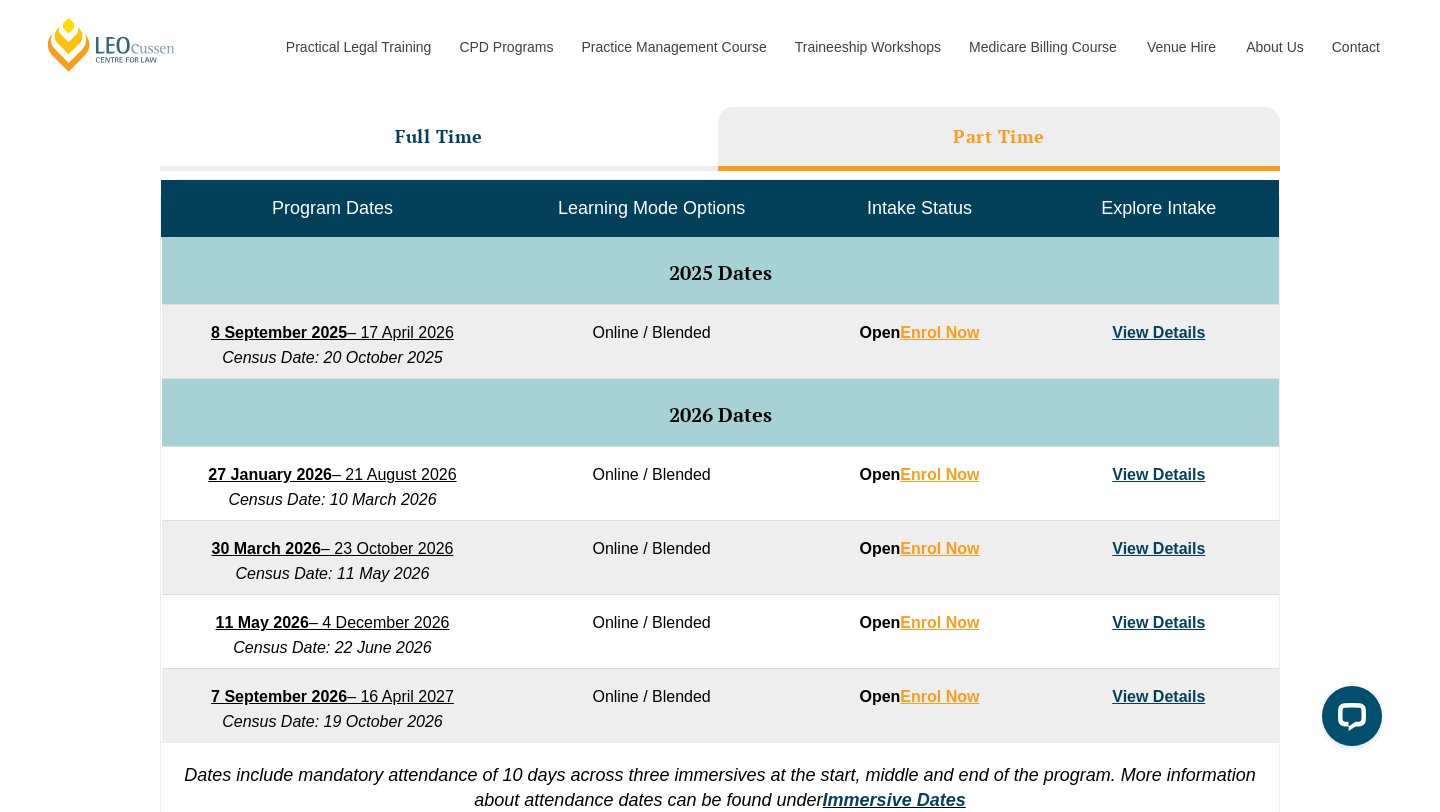 scroll, scrollTop: 0, scrollLeft: 0, axis: both 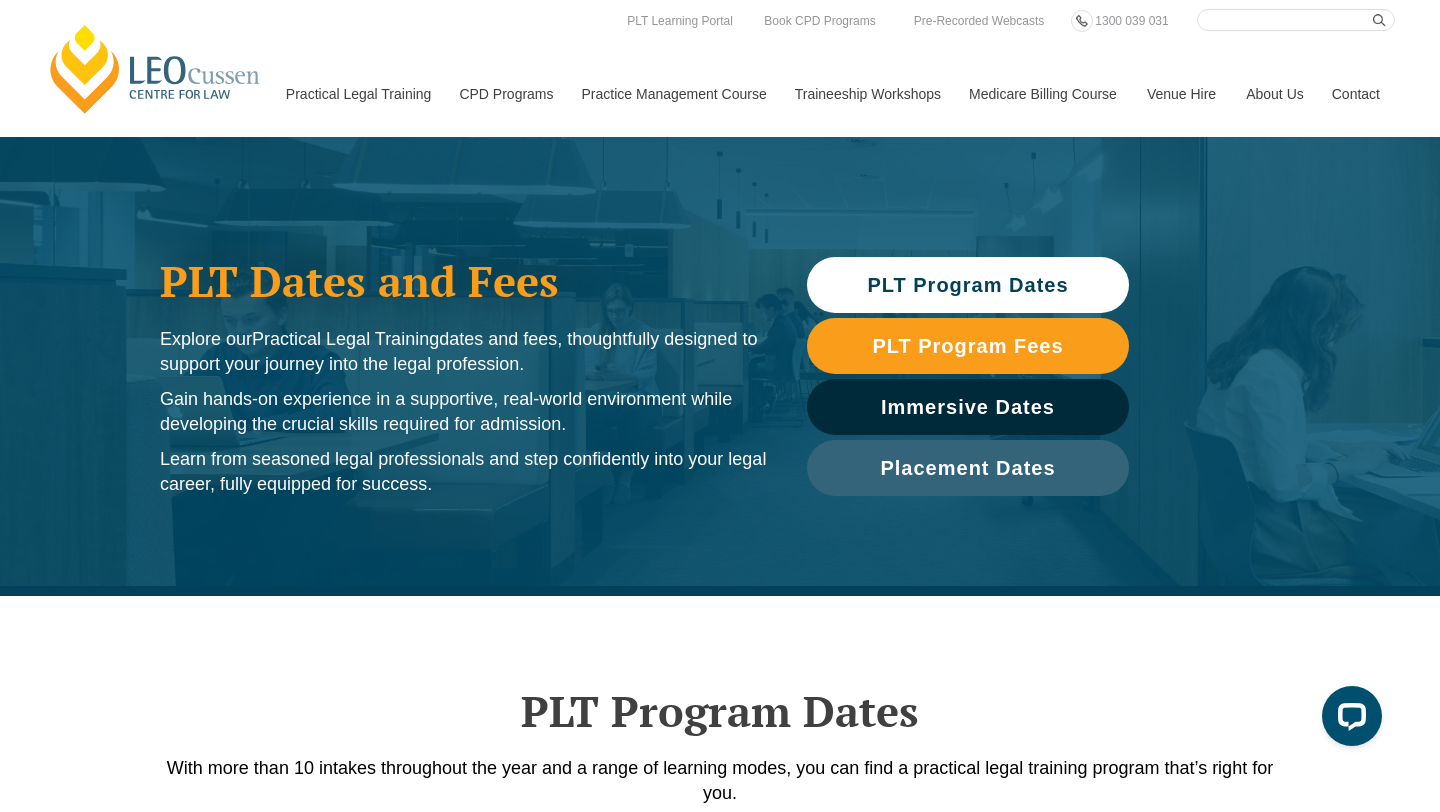 click on "Contact" at bounding box center [1356, 94] 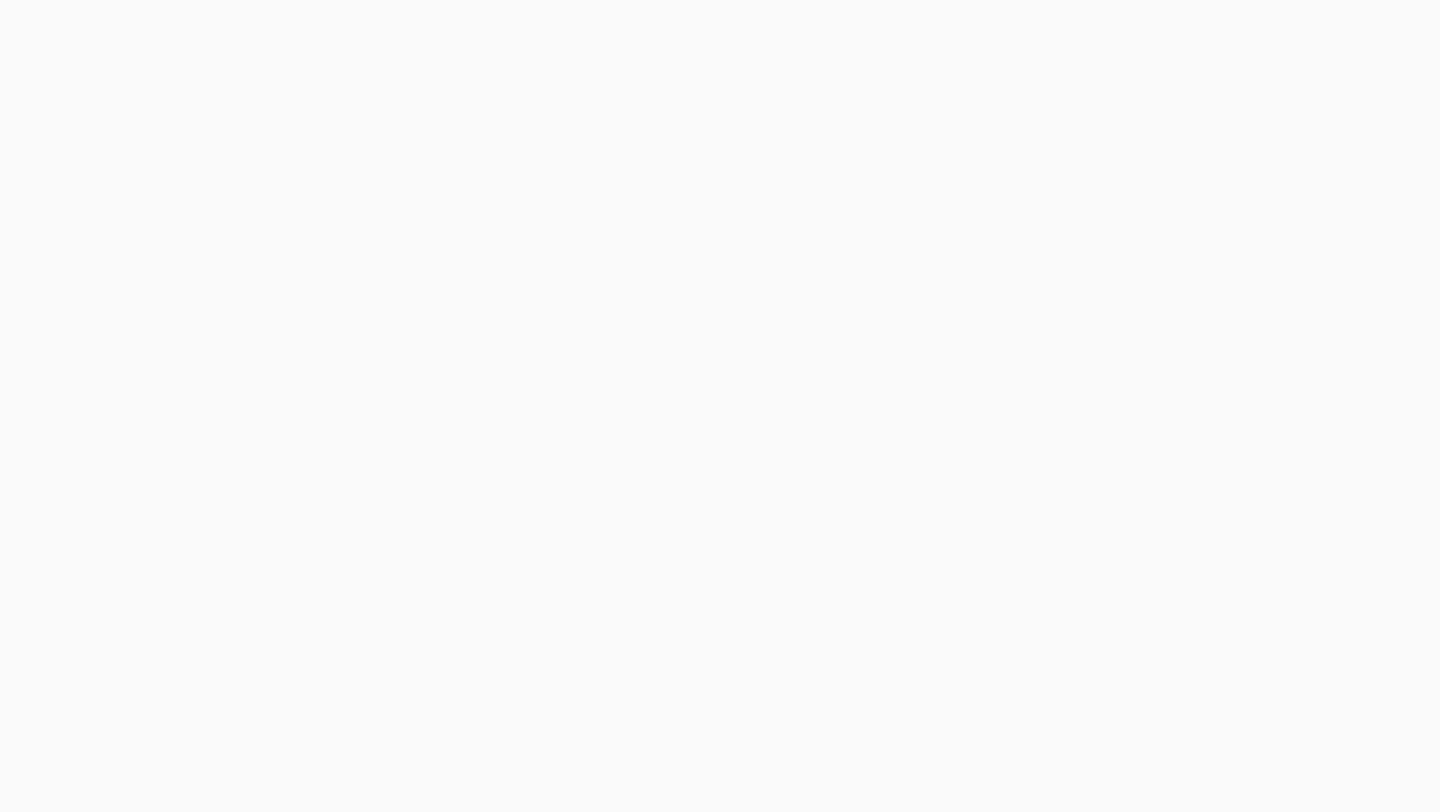 scroll, scrollTop: 0, scrollLeft: 0, axis: both 